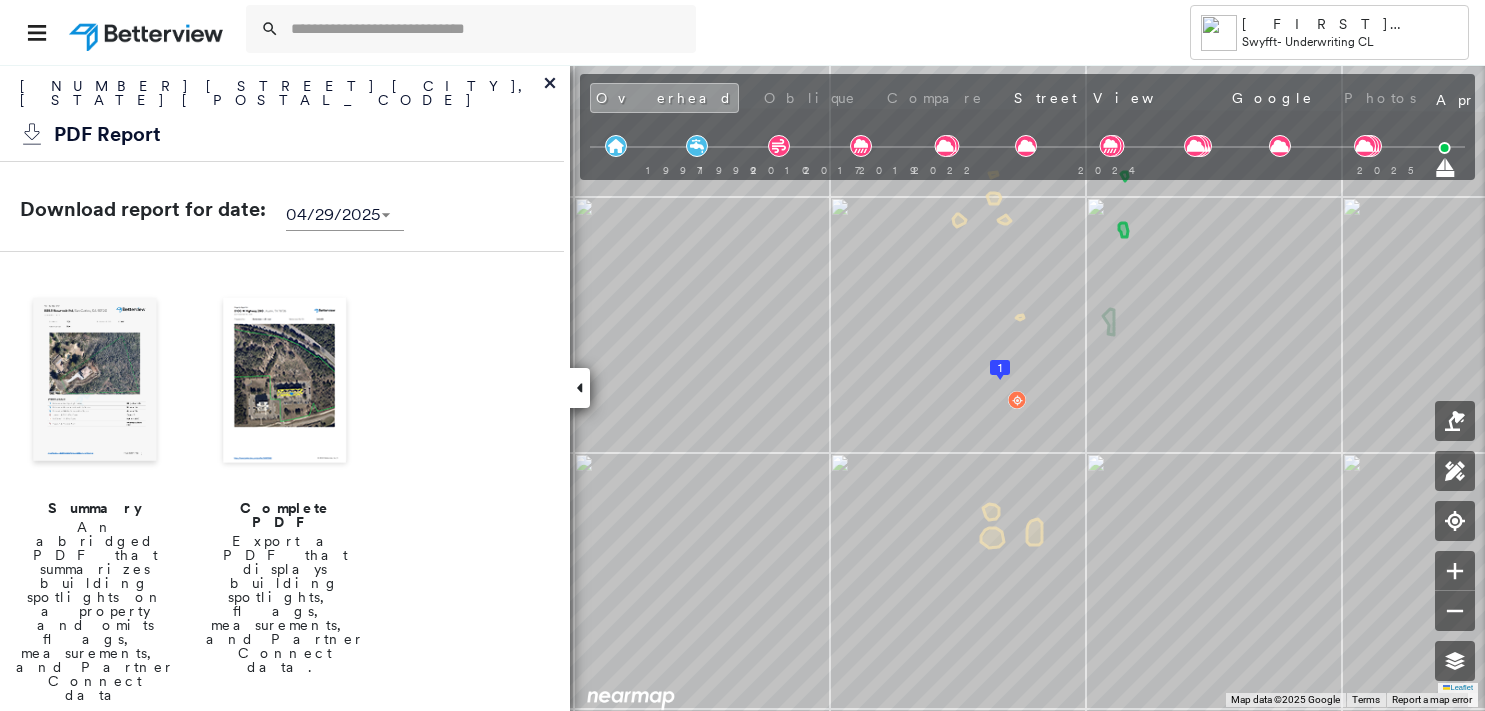 scroll, scrollTop: 0, scrollLeft: 0, axis: both 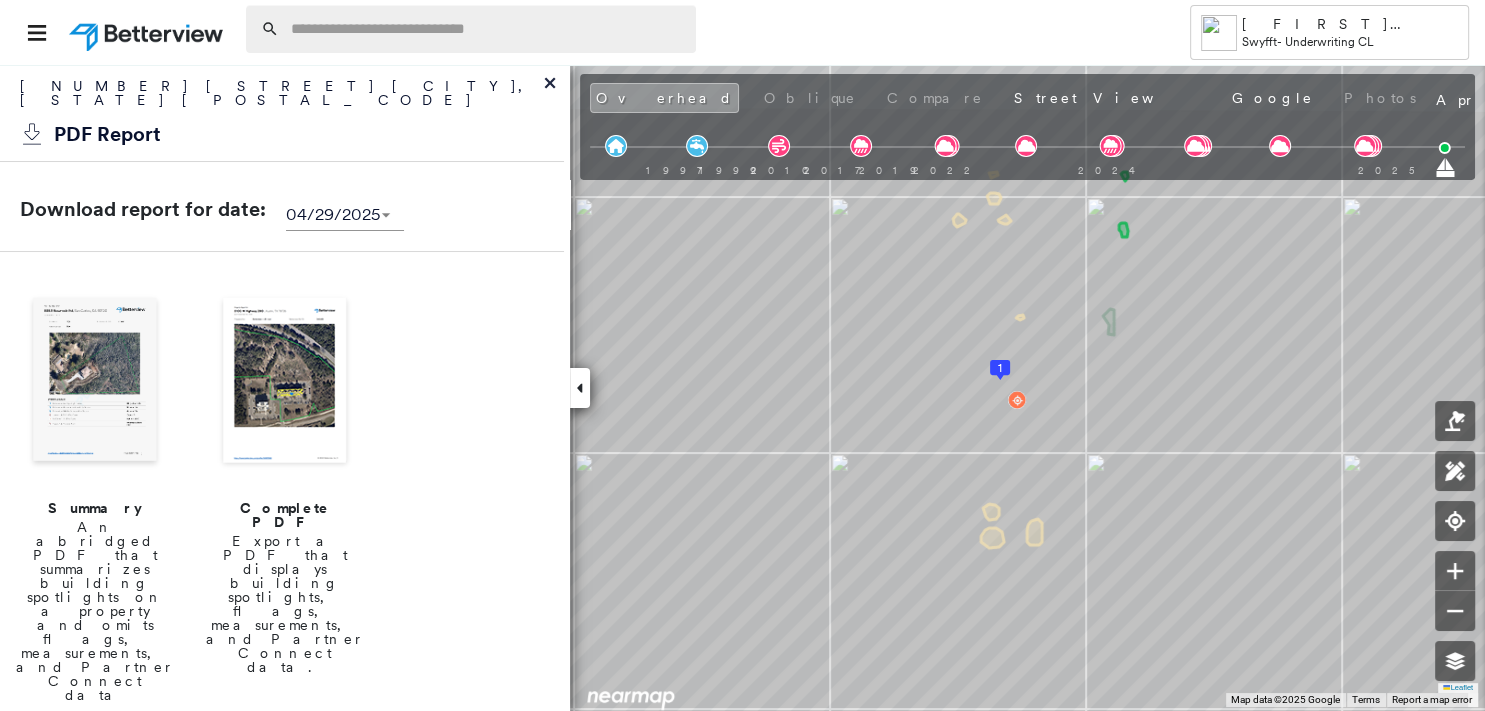 click at bounding box center (487, 29) 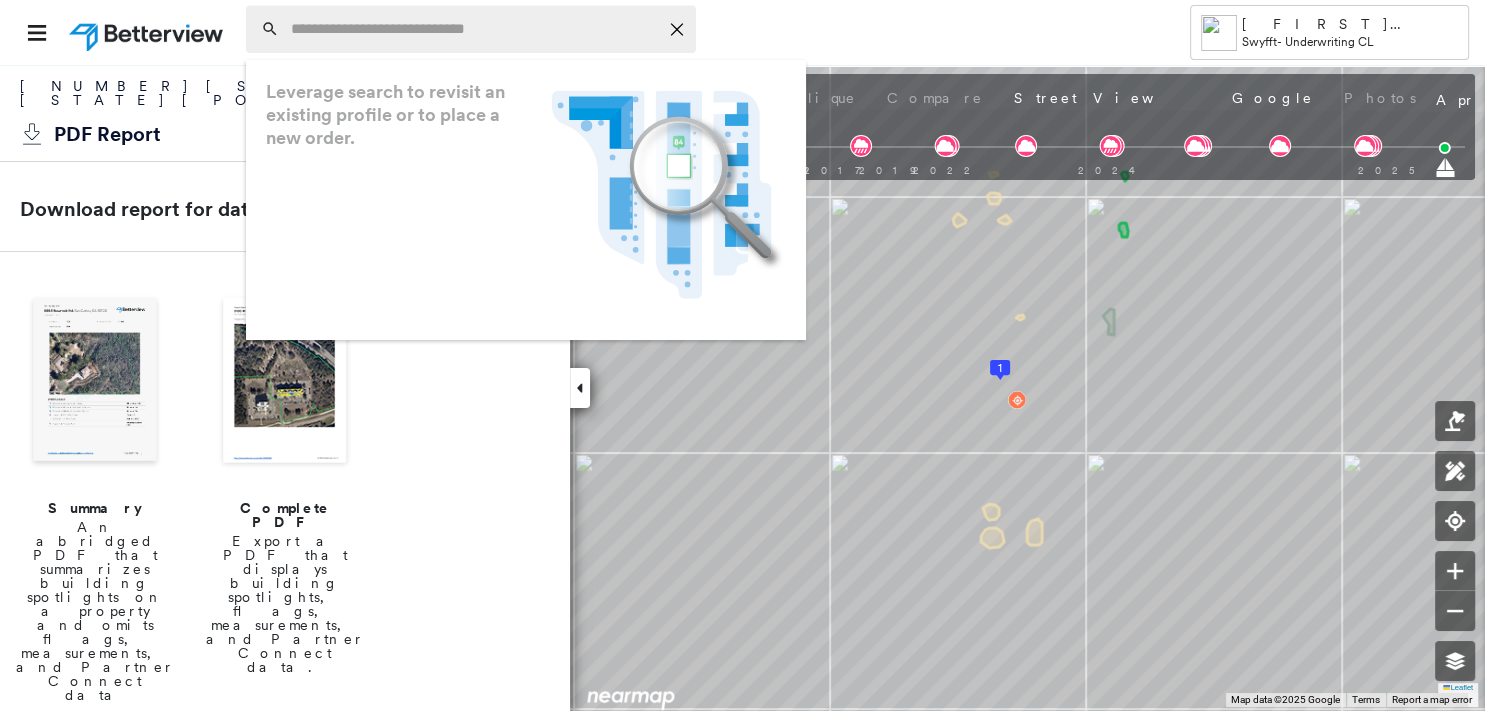paste on "**********" 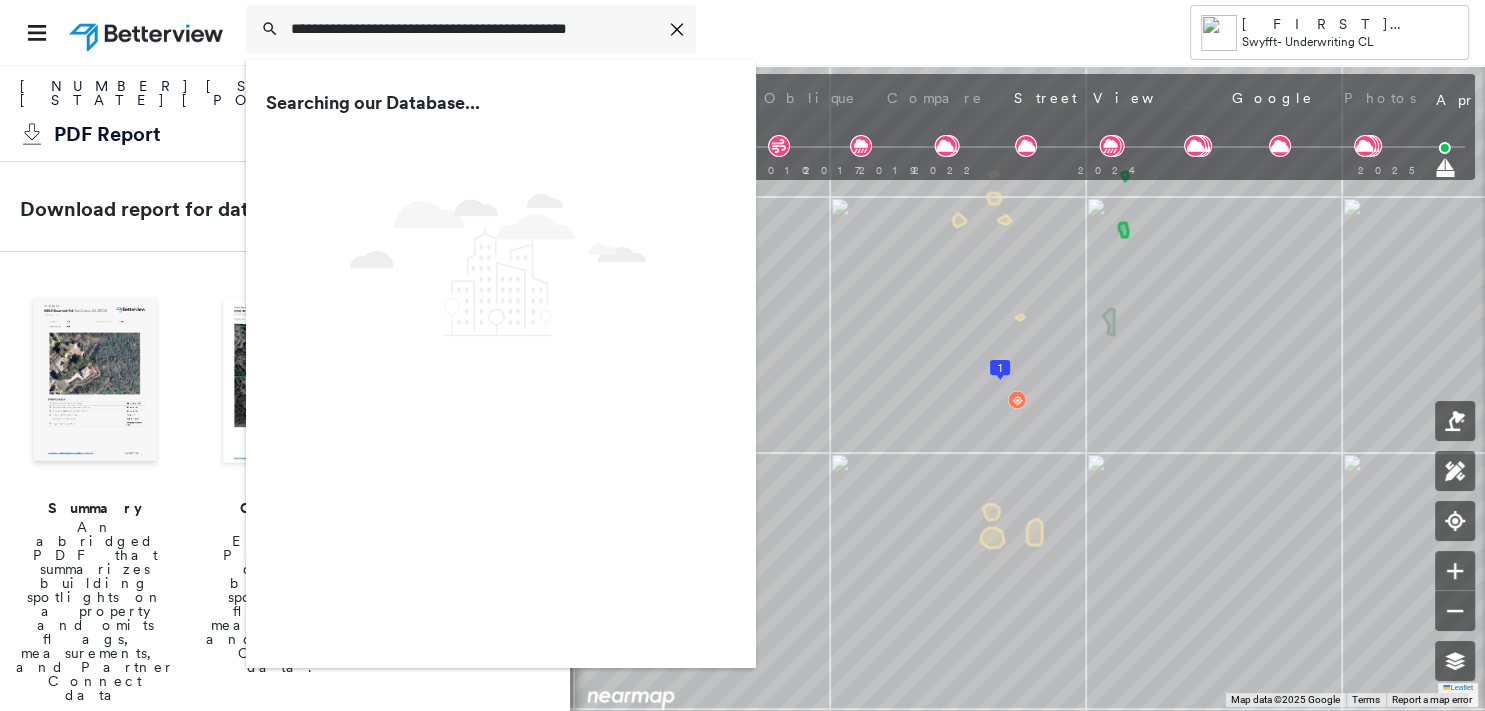type on "**********" 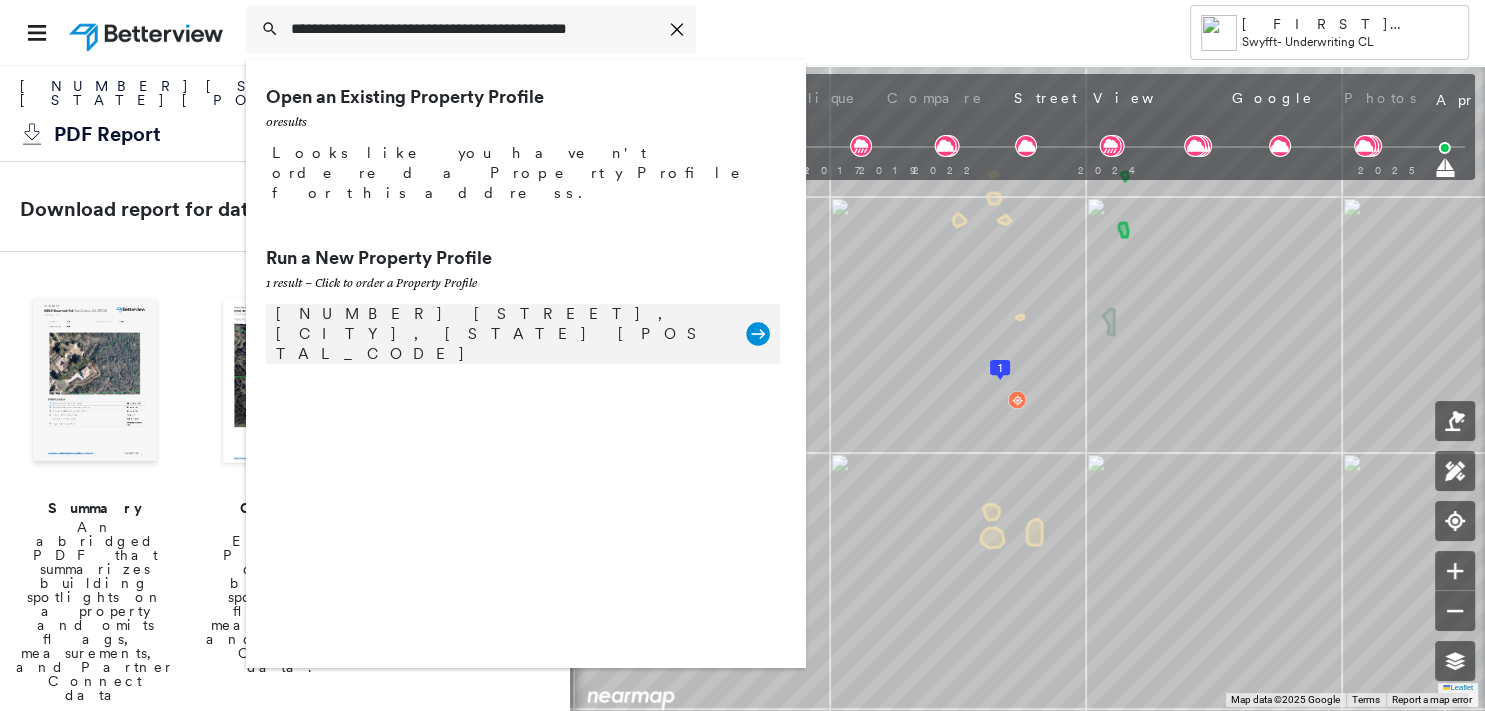 click on "[NUMBER] [STREET], [CITY], [STATE] [POSTAL_CODE]" at bounding box center [501, 334] 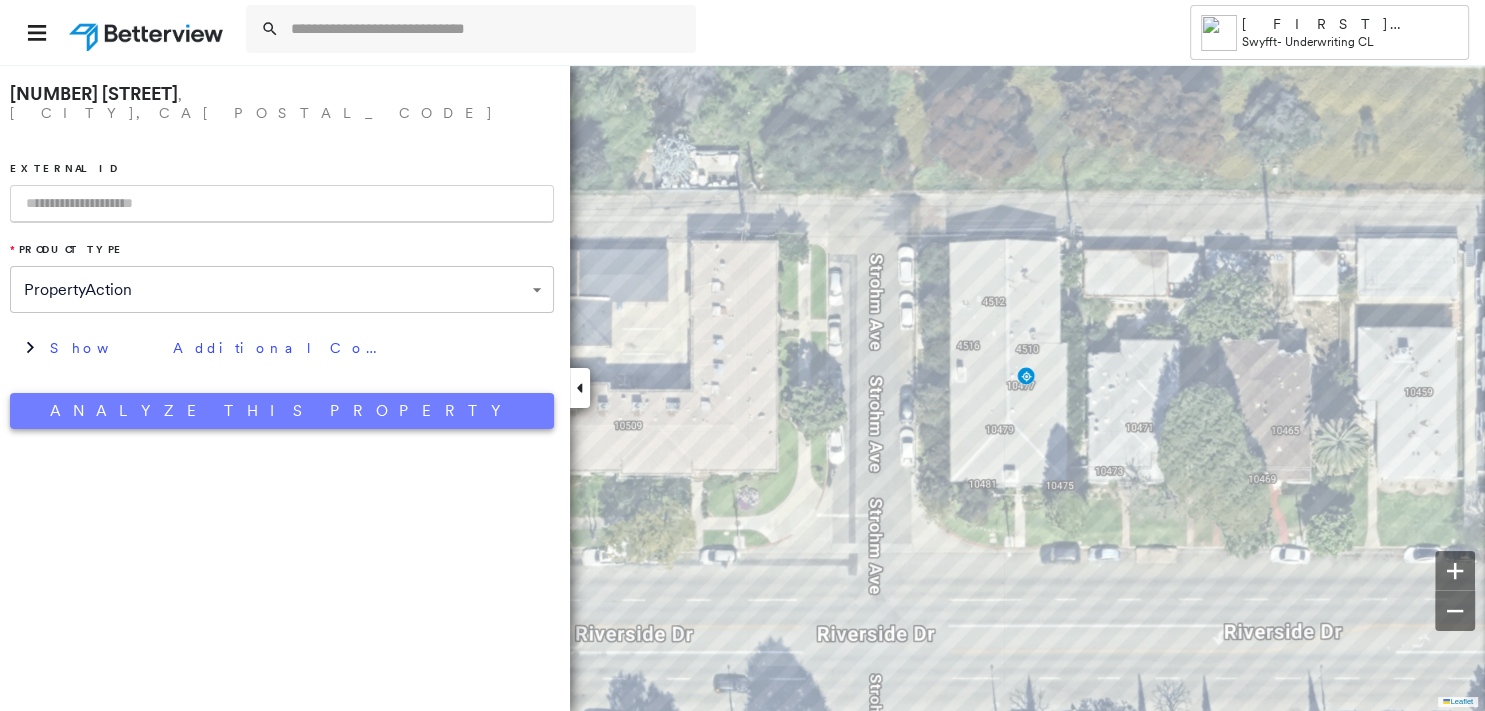 click on "Analyze This Property" at bounding box center (282, 411) 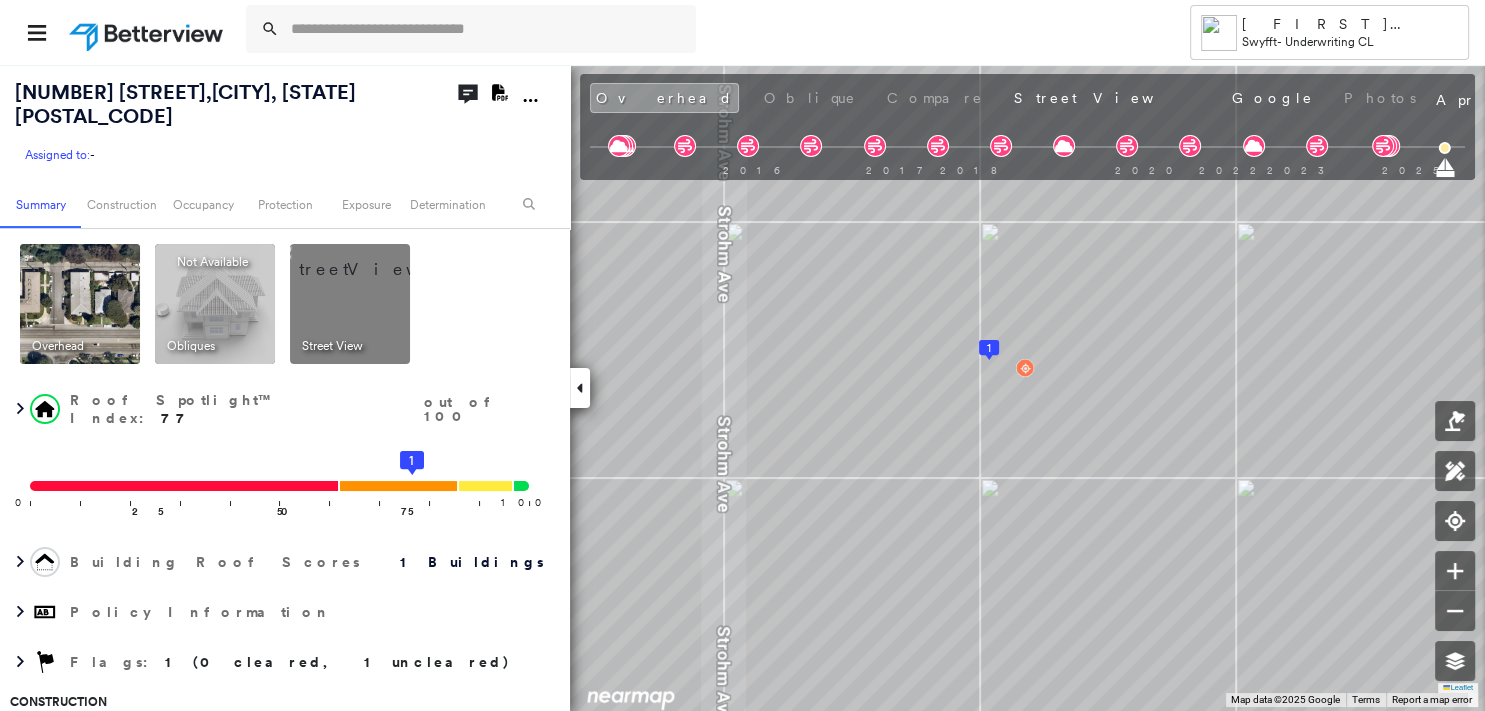 click on "Open Comments" 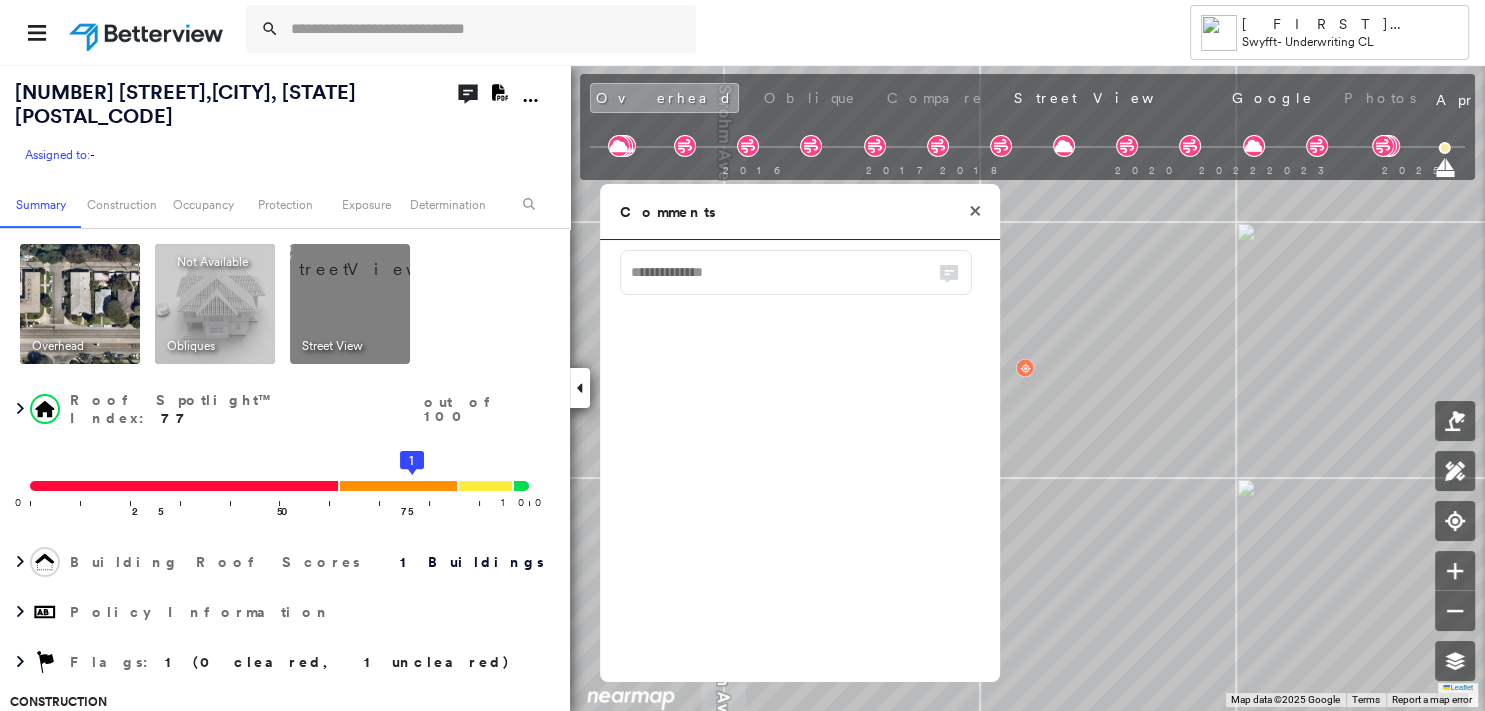click on "Comments" at bounding box center (800, 212) 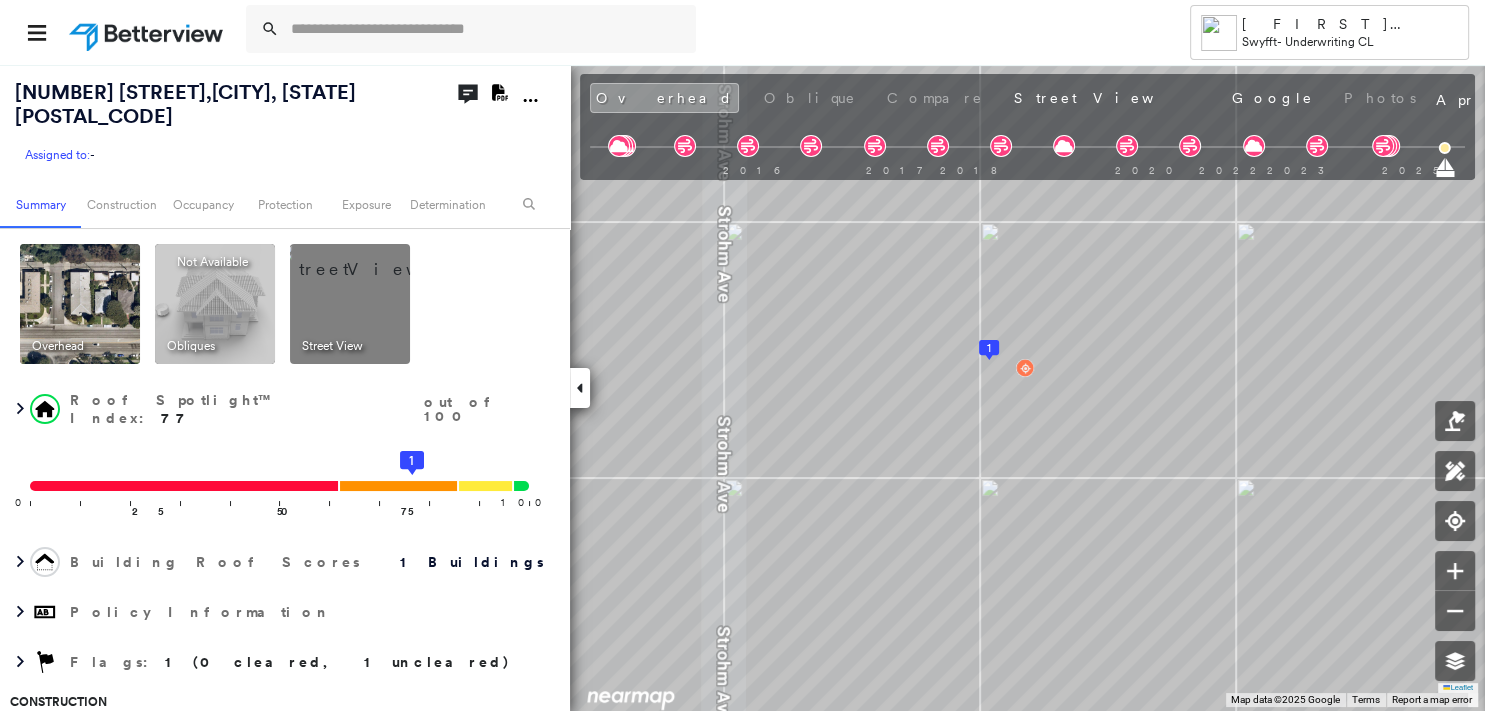 click 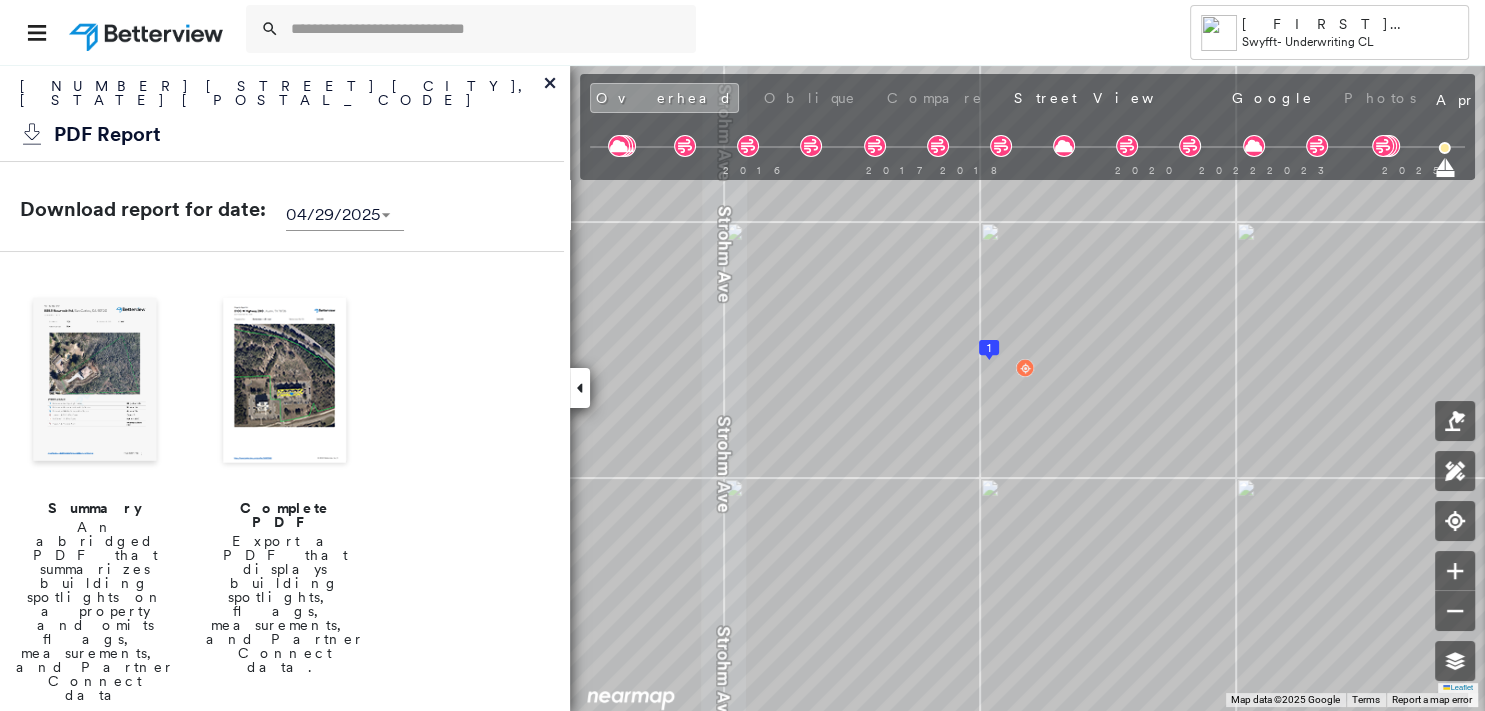 click on "[NUMBER] [STREET]  [CITY], [STATE] [POSTAL_CODE]" at bounding box center [282, 98] 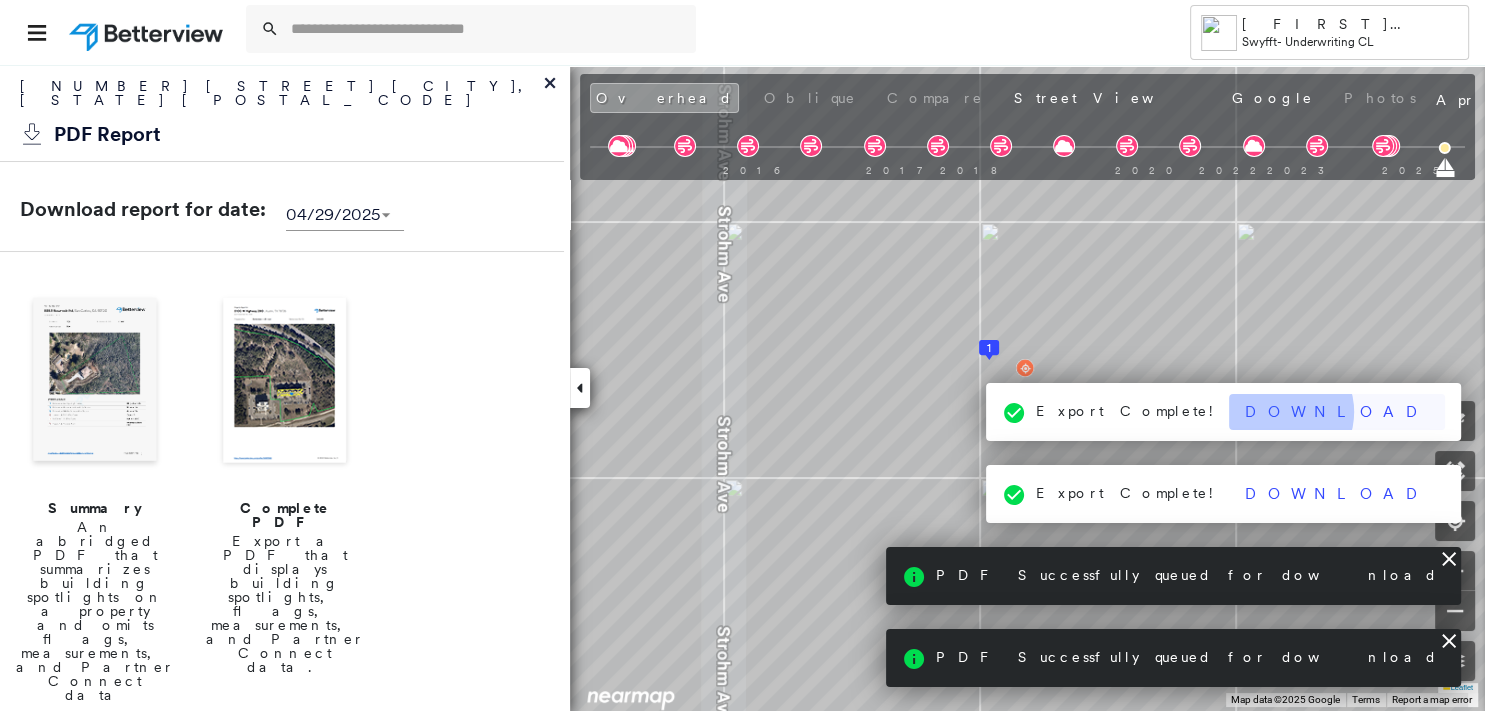 click on "Download" at bounding box center (1337, 412) 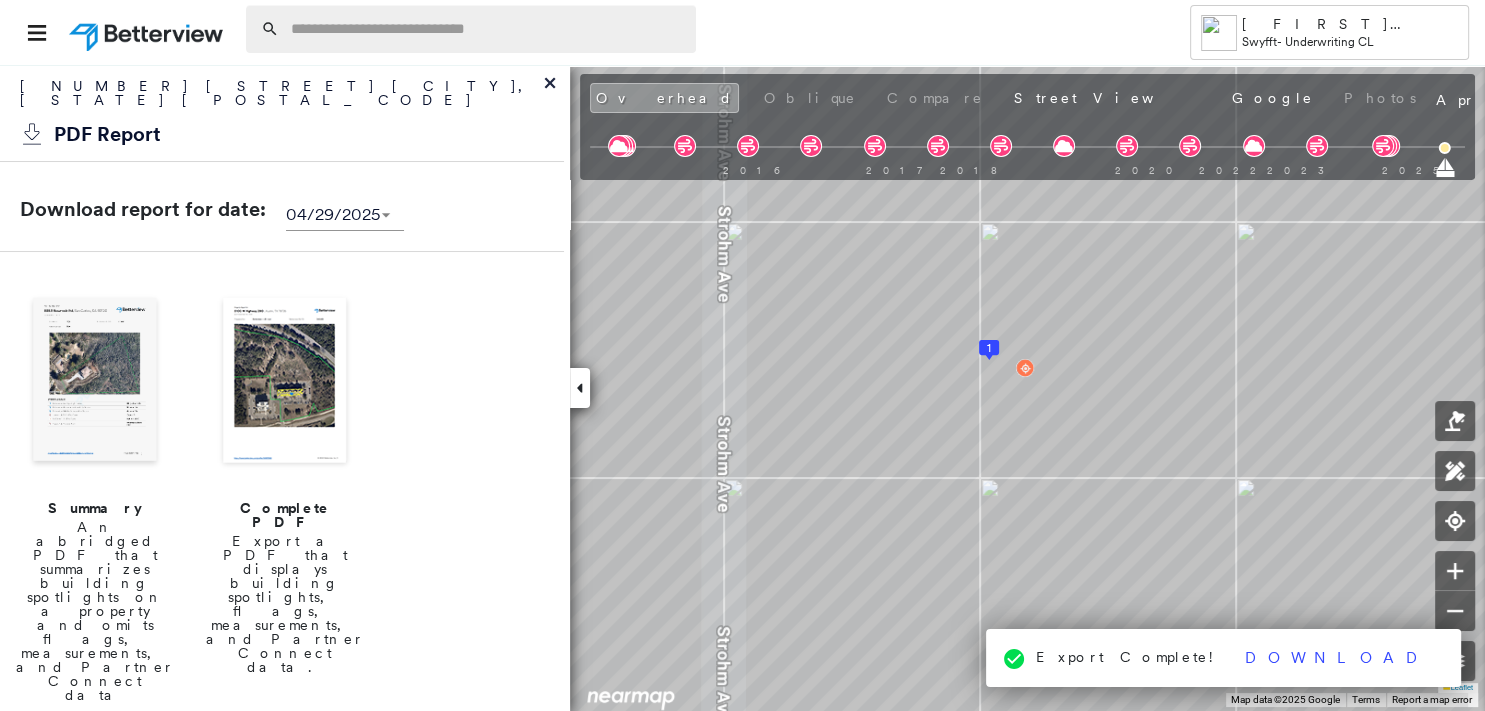 click at bounding box center [487, 29] 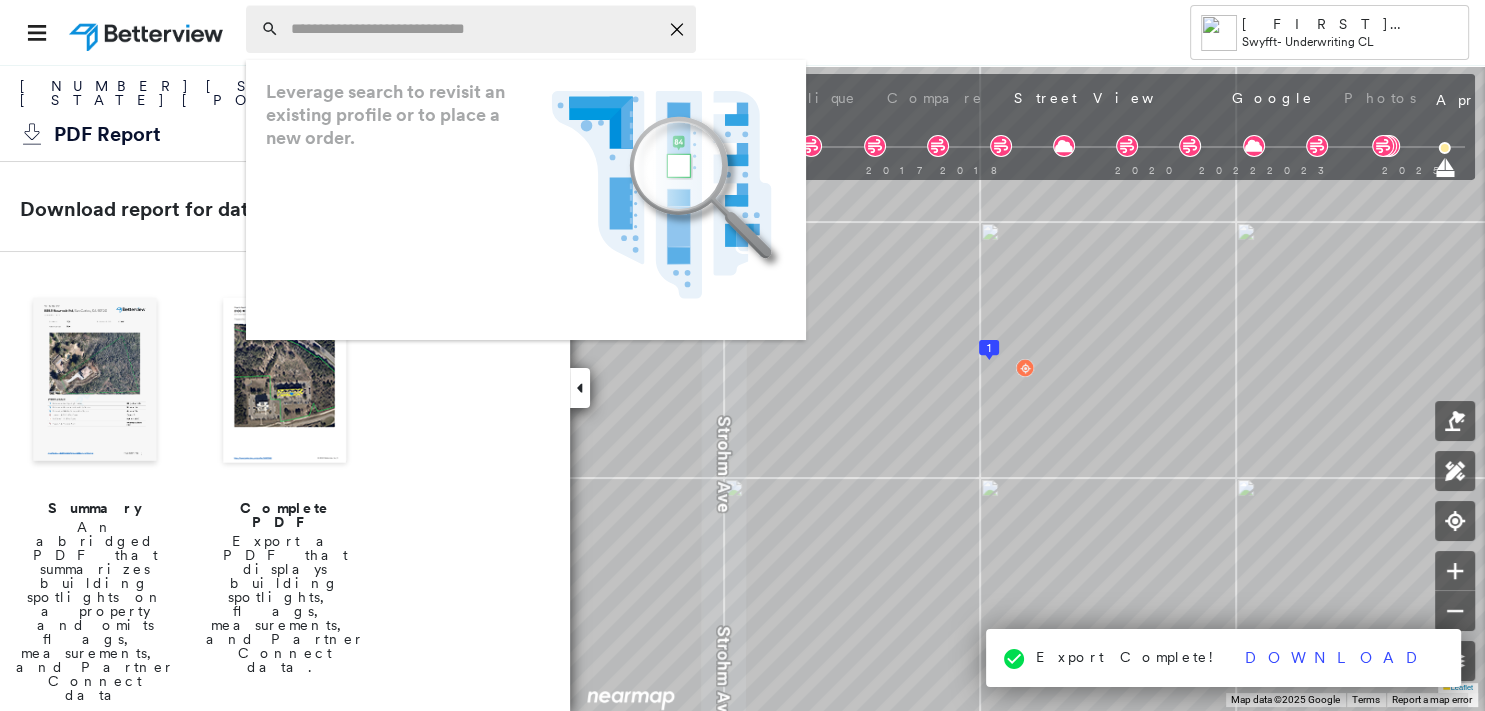 paste on "**********" 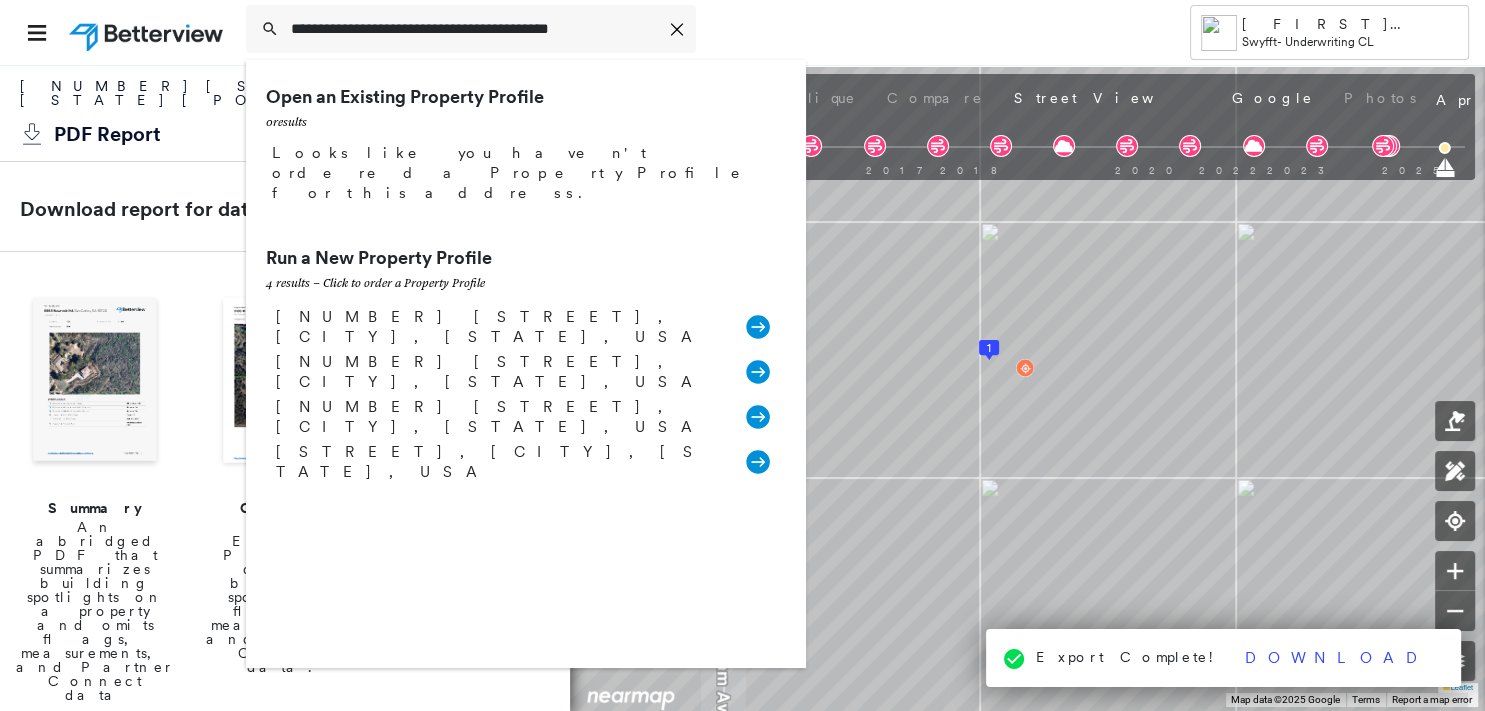 type on "**********" 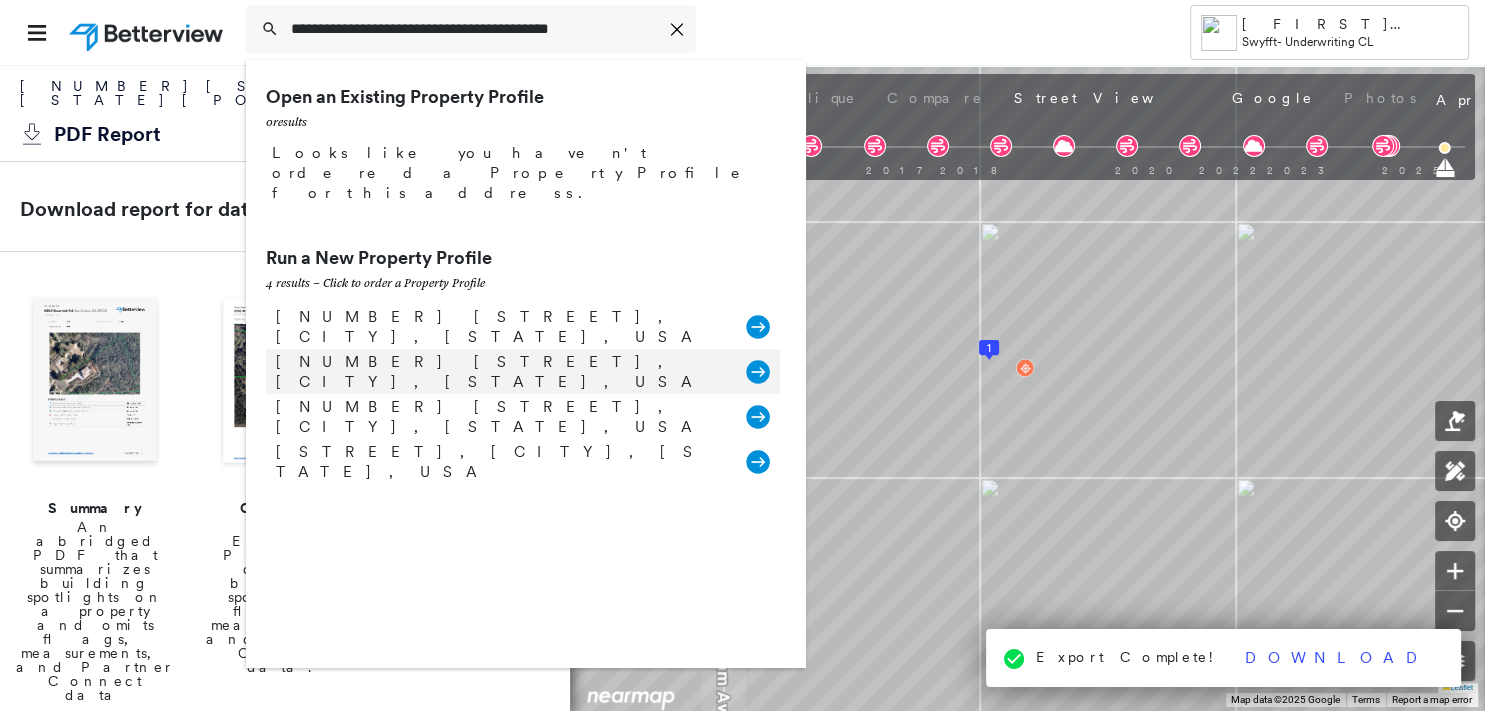 click on "[NUMBER] [STREET], [CITY], [STATE], USA" at bounding box center (501, 372) 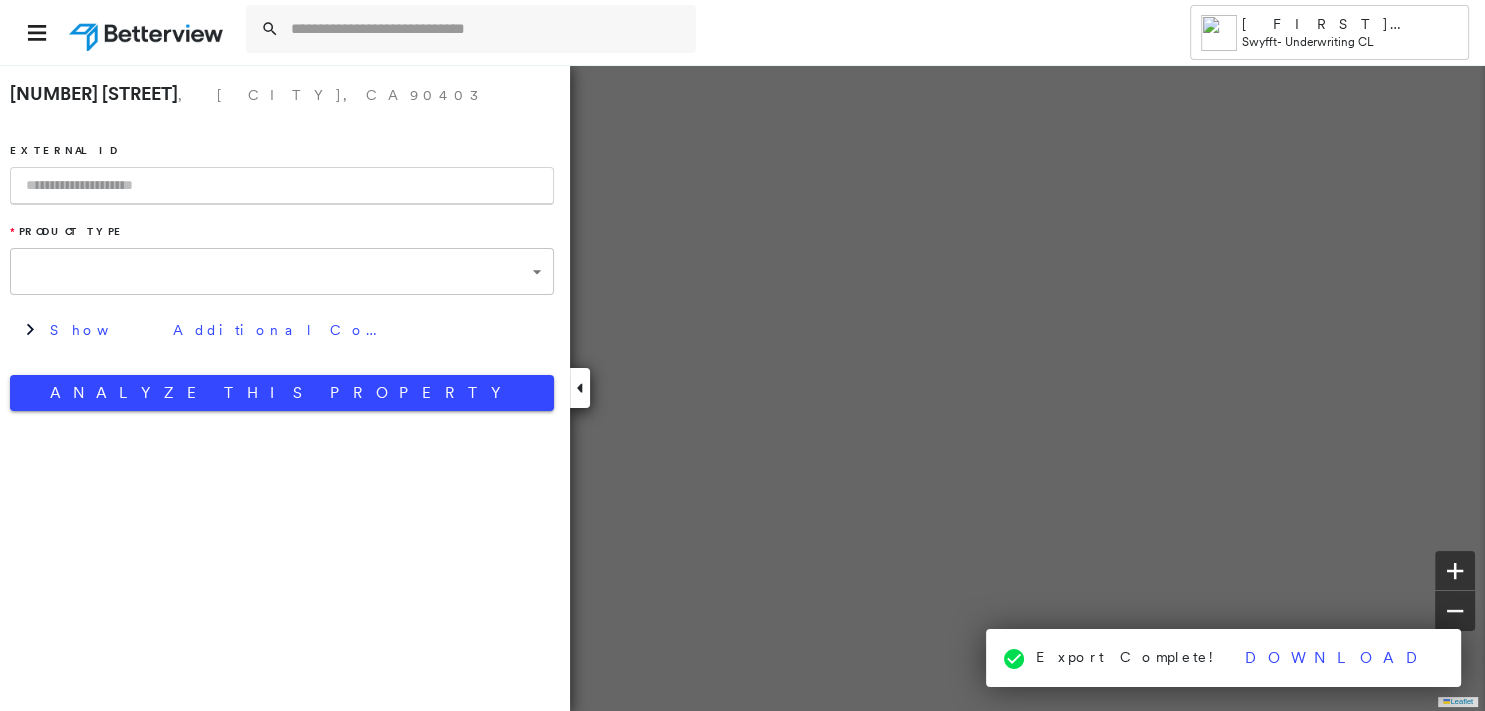 type on "**********" 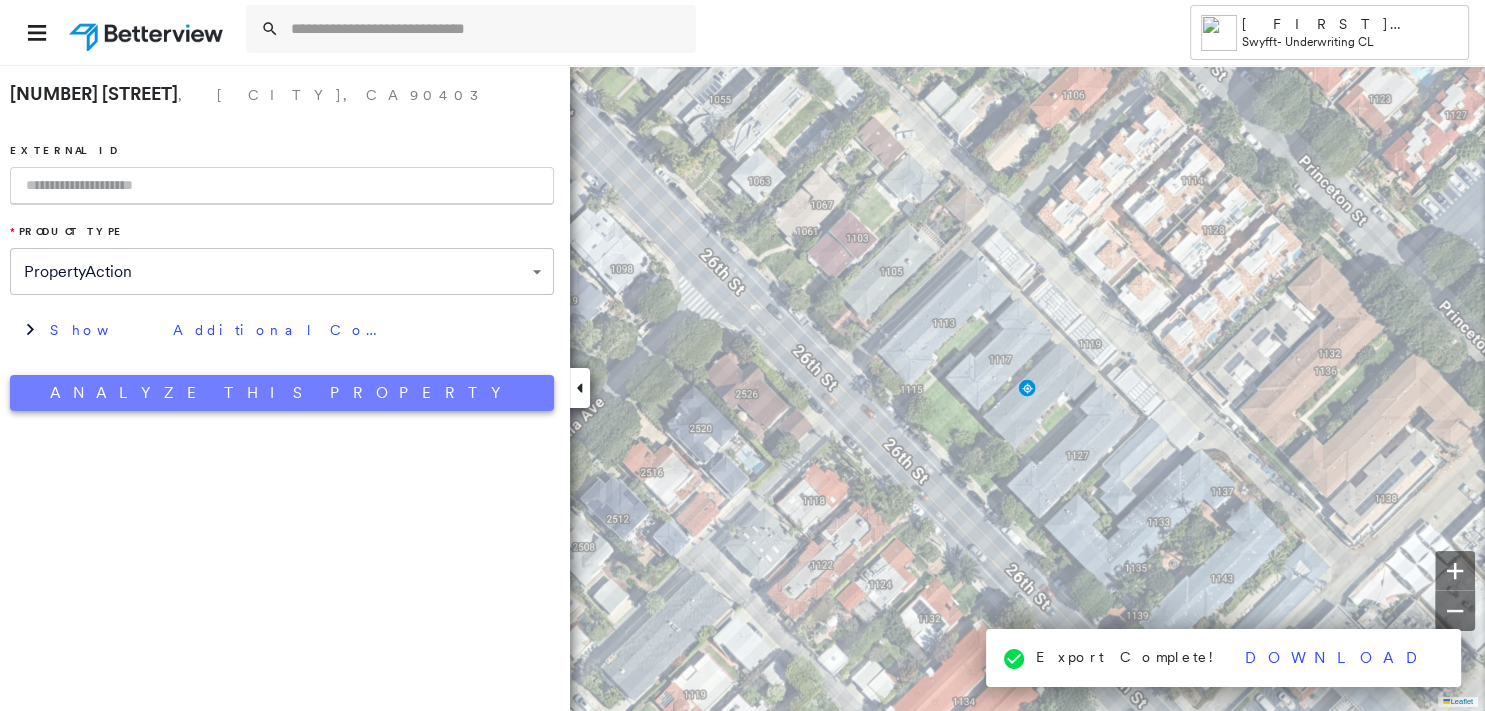 click on "Analyze This Property" at bounding box center [282, 393] 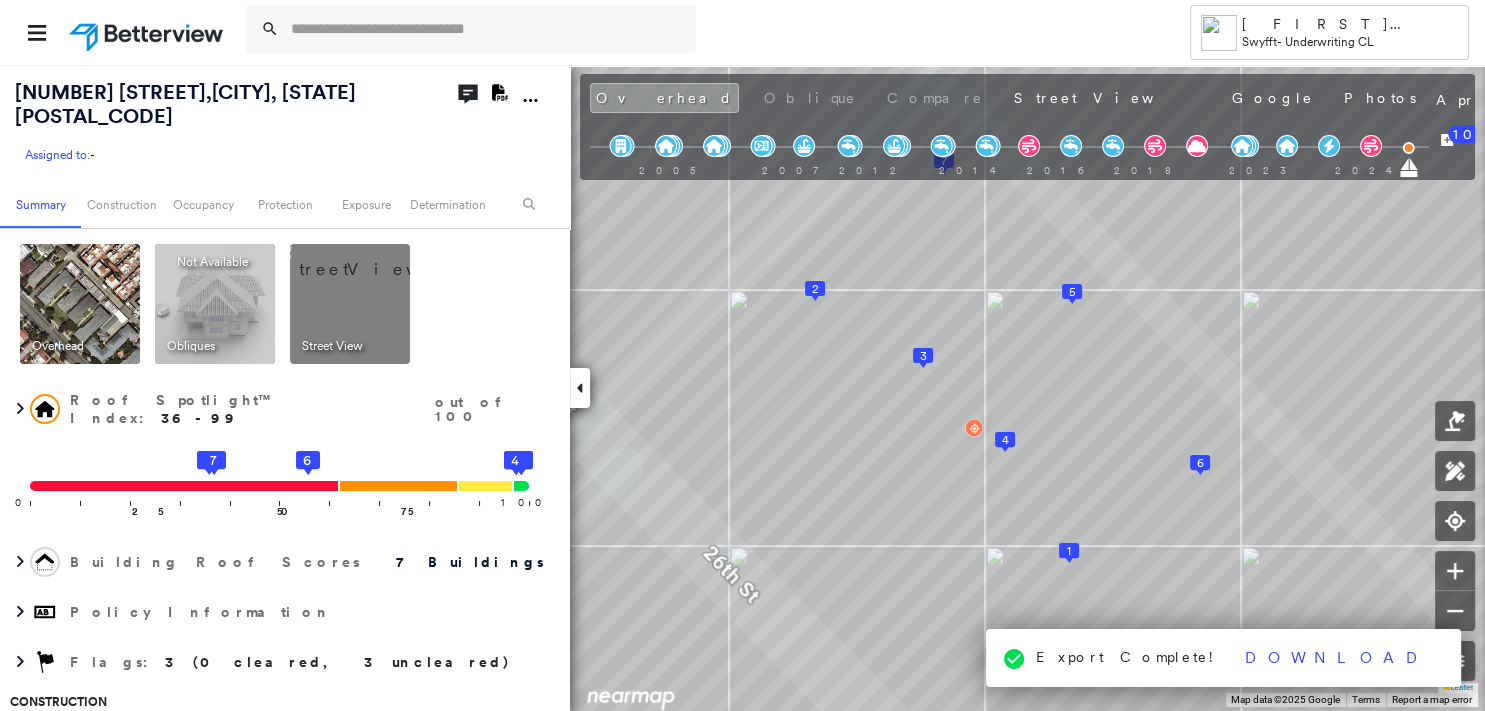 click 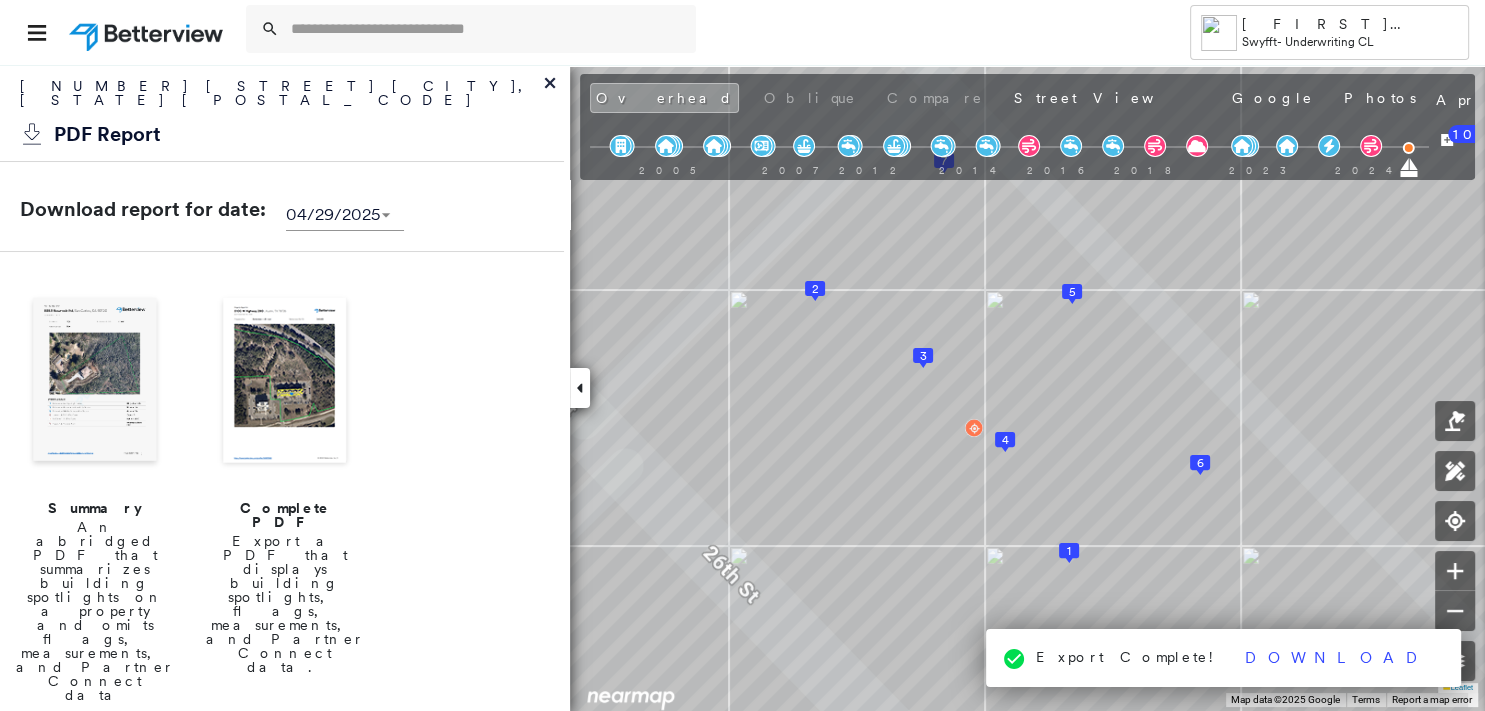 click at bounding box center [95, 382] 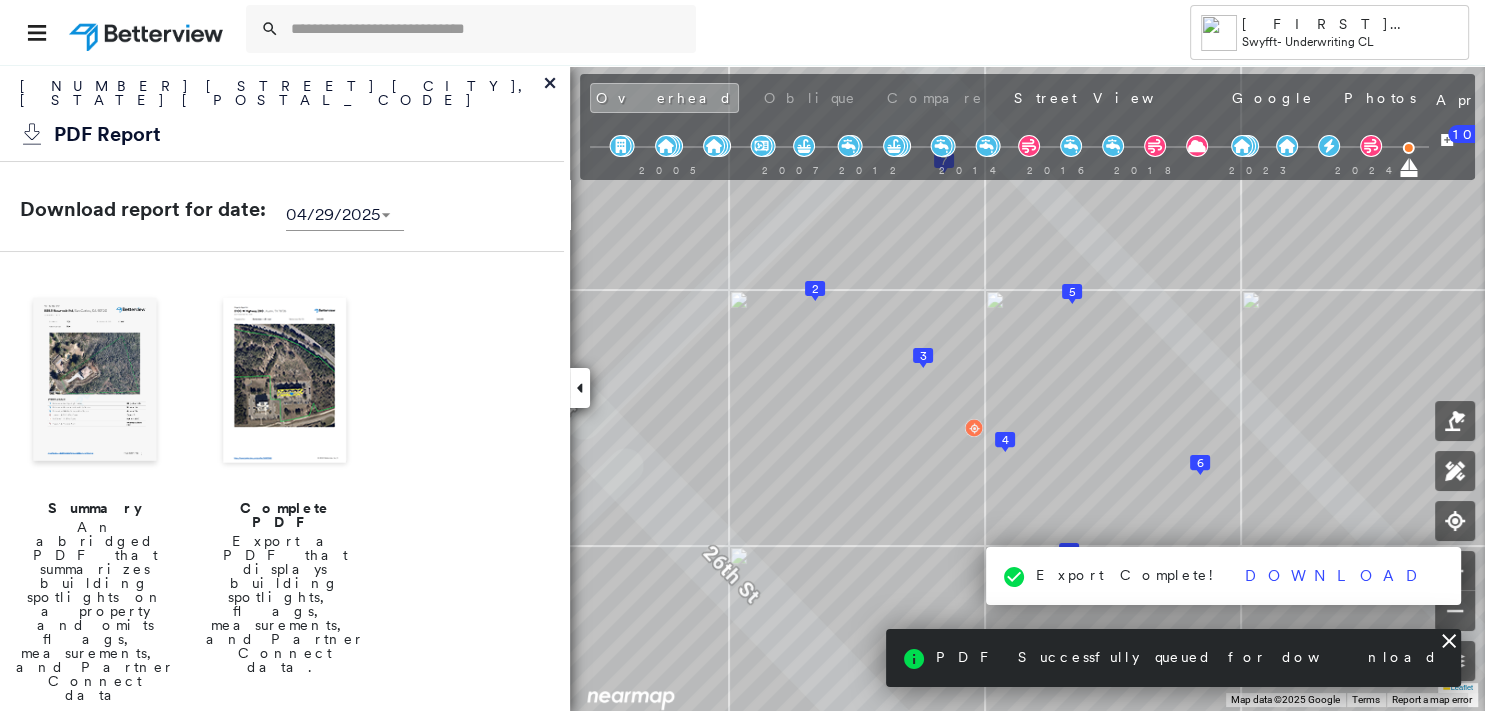 click at bounding box center (95, 382) 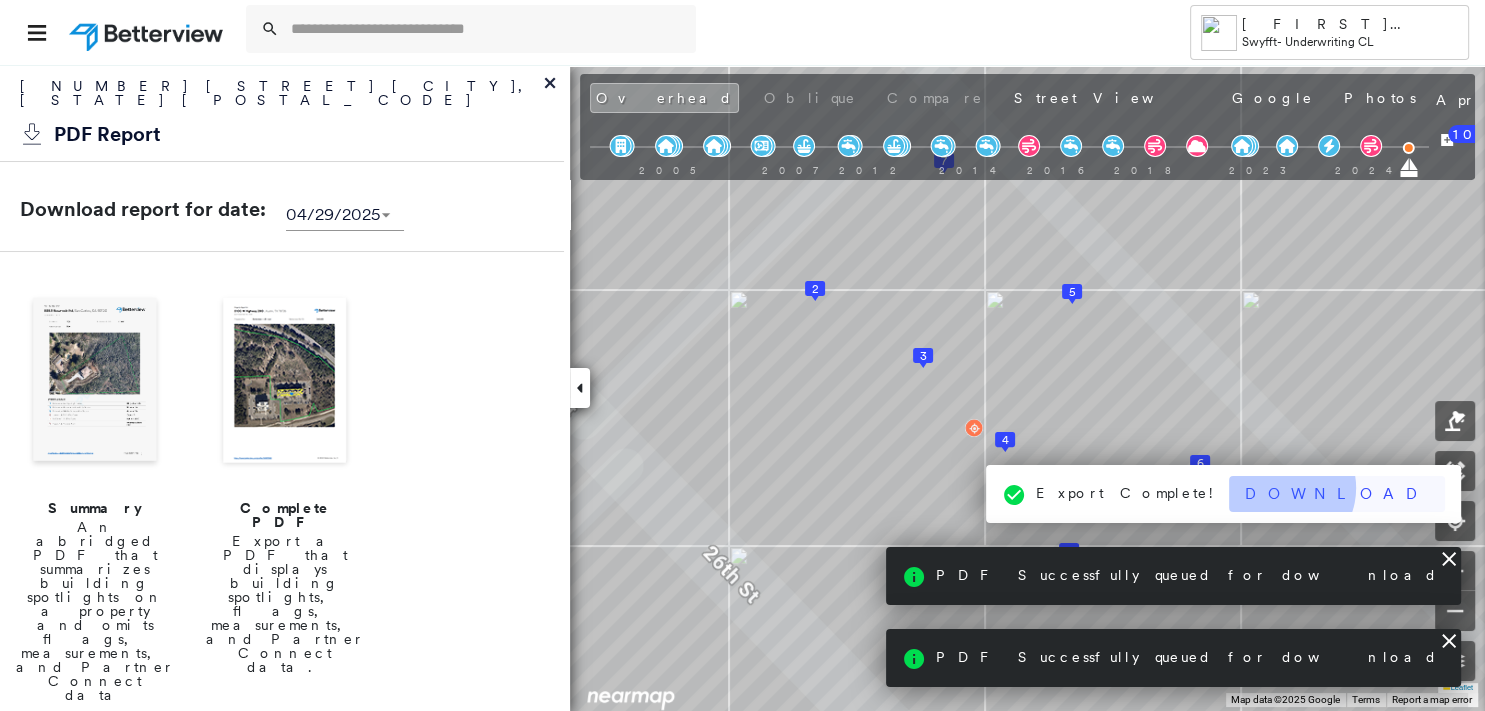 click on "Download" at bounding box center (1337, 494) 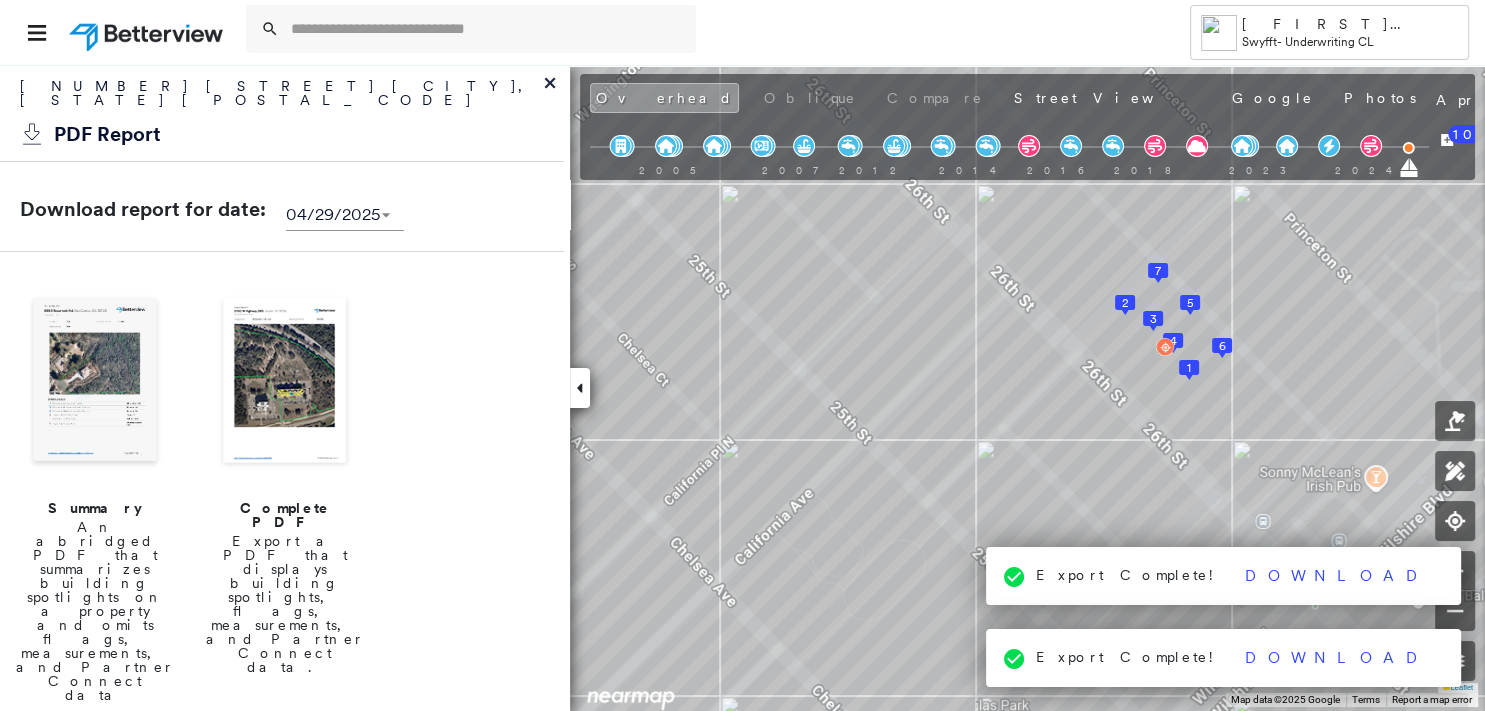 drag, startPoint x: 1030, startPoint y: 19, endPoint x: 749, endPoint y: 46, distance: 282.29416 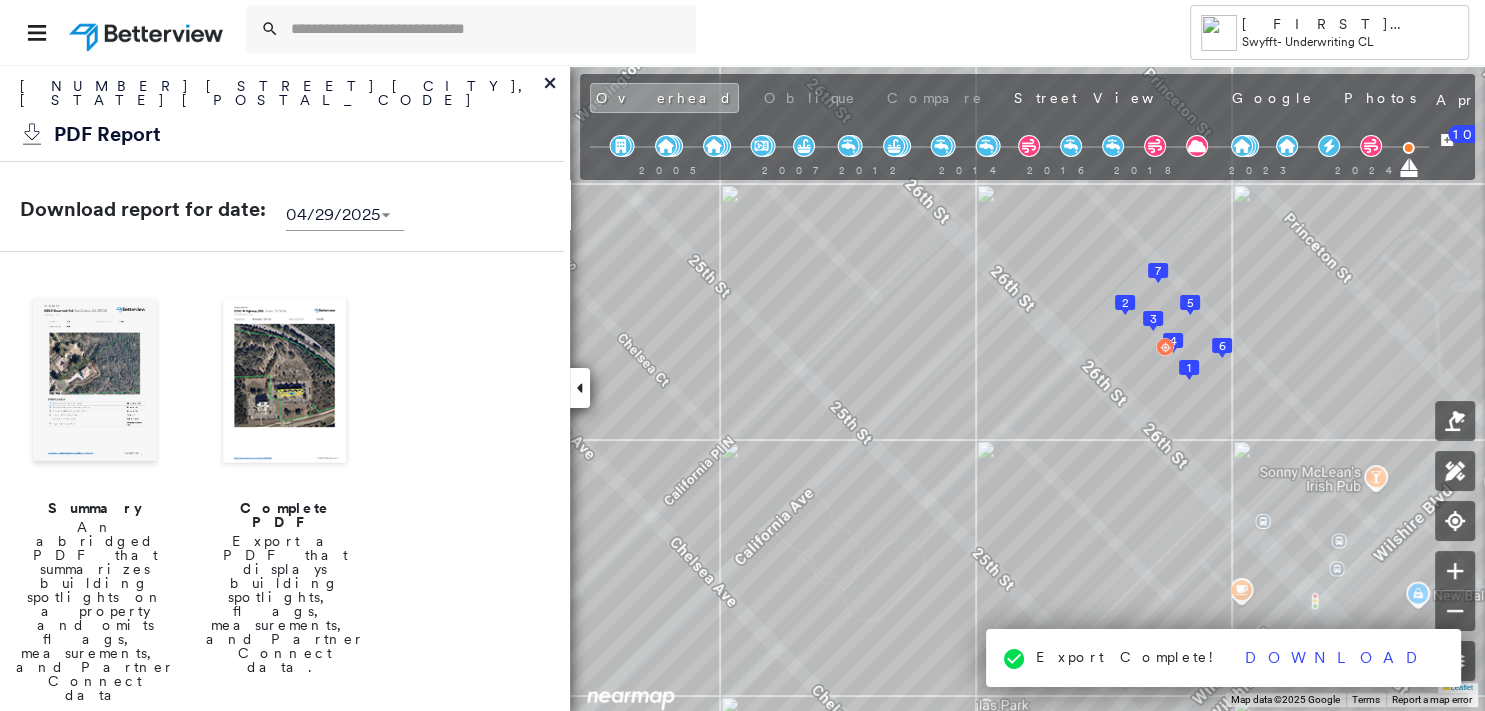 click 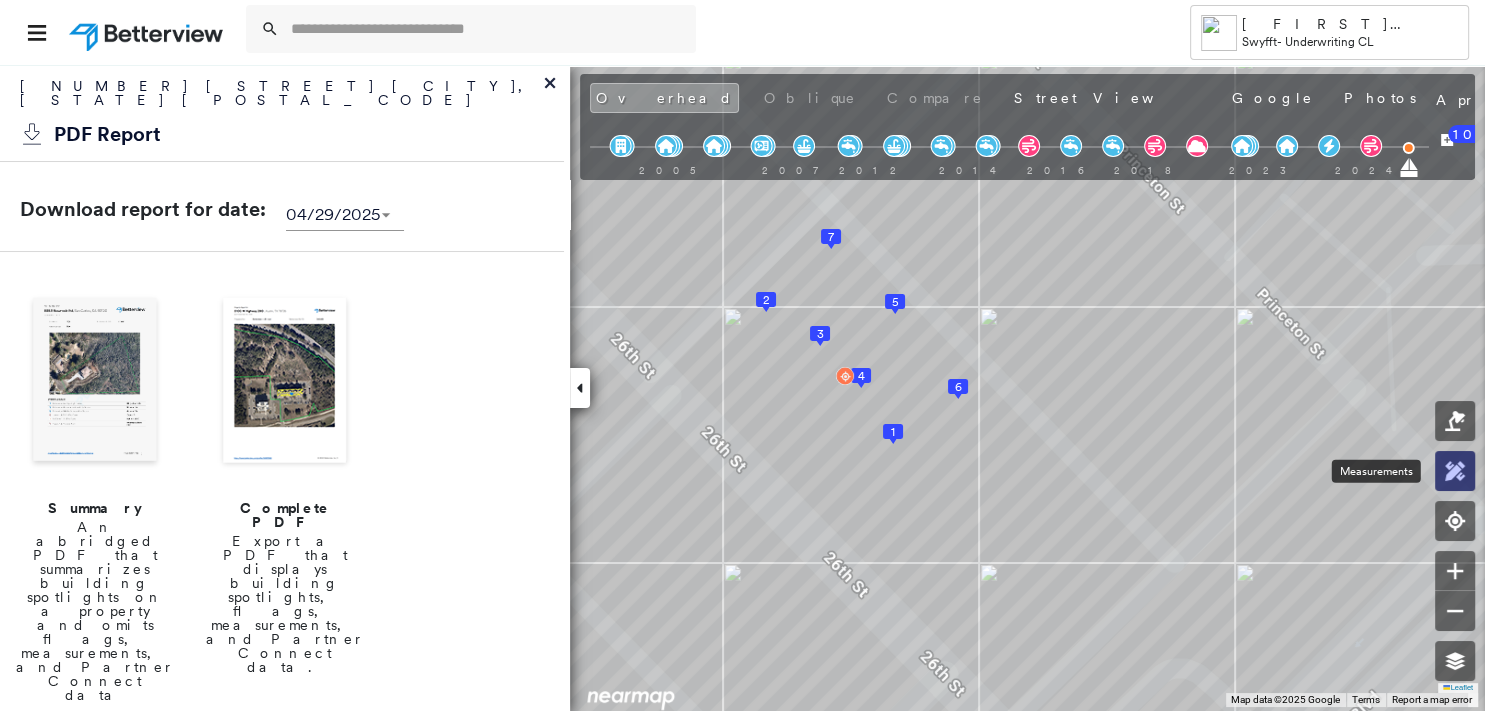 click 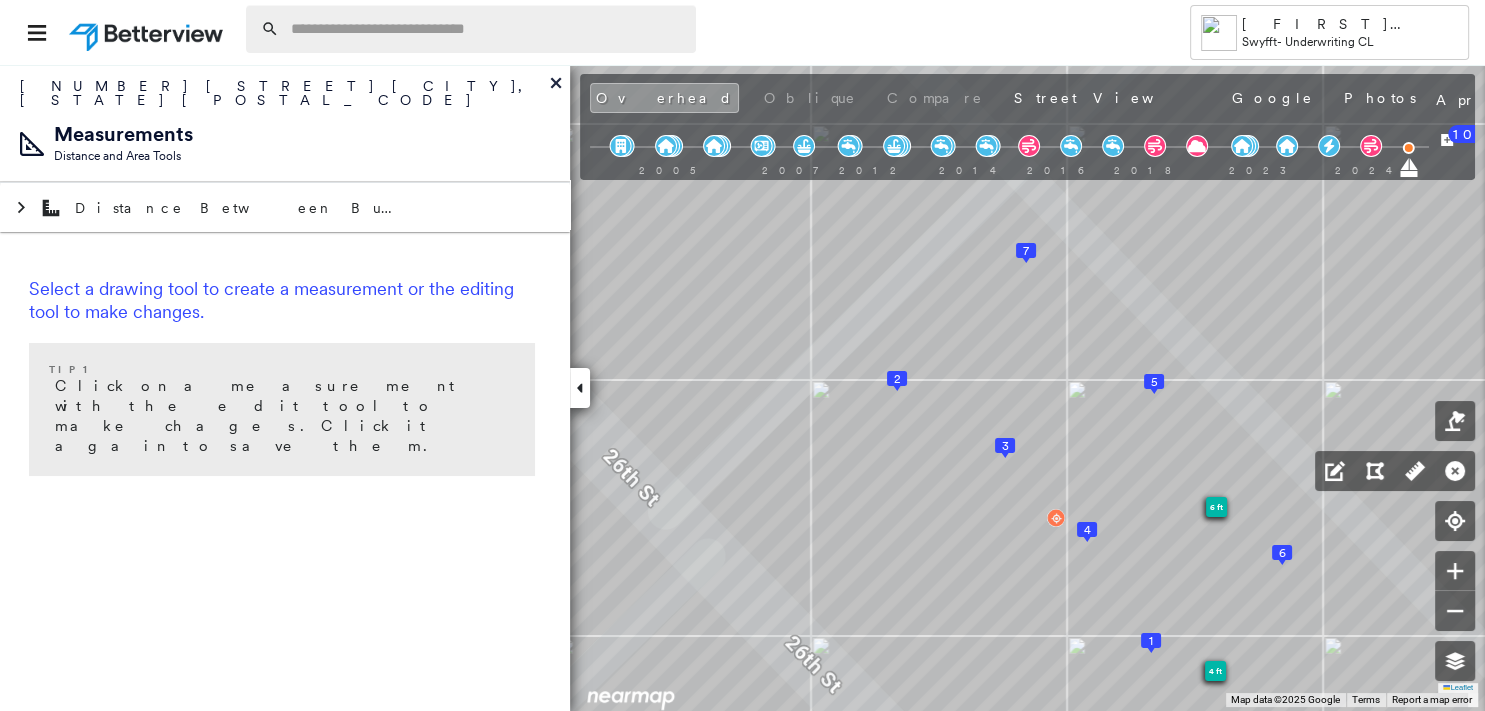 click at bounding box center (487, 29) 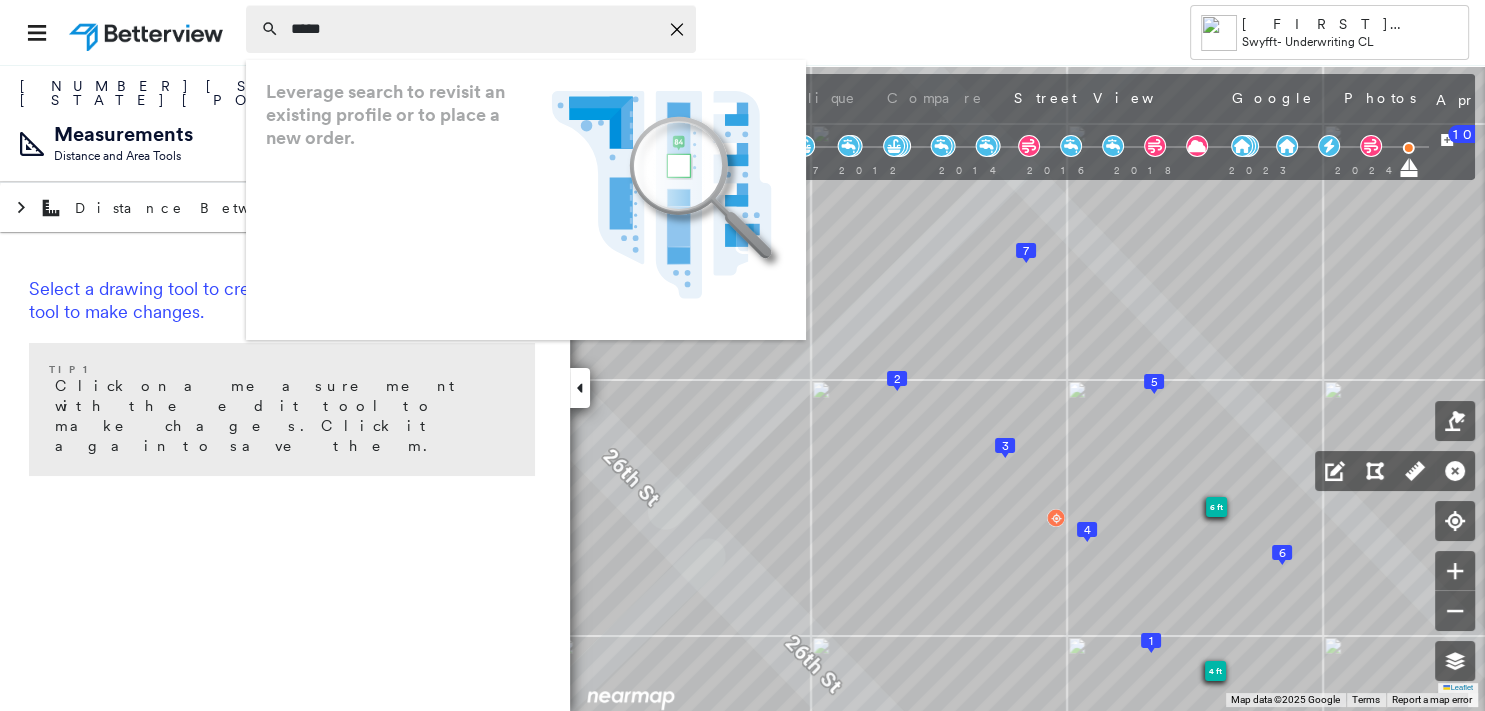 paste on "**********" 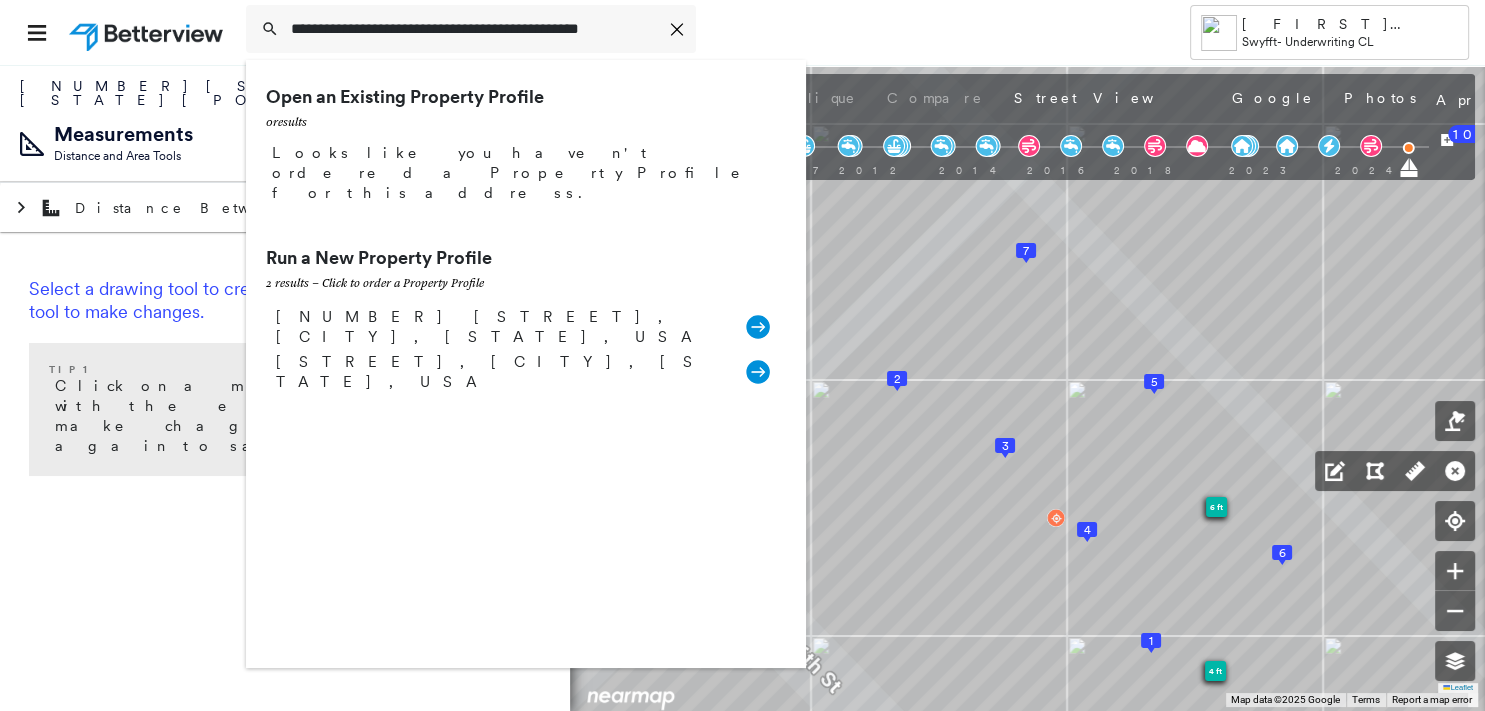 drag, startPoint x: 354, startPoint y: 26, endPoint x: 130, endPoint y: 42, distance: 224.5707 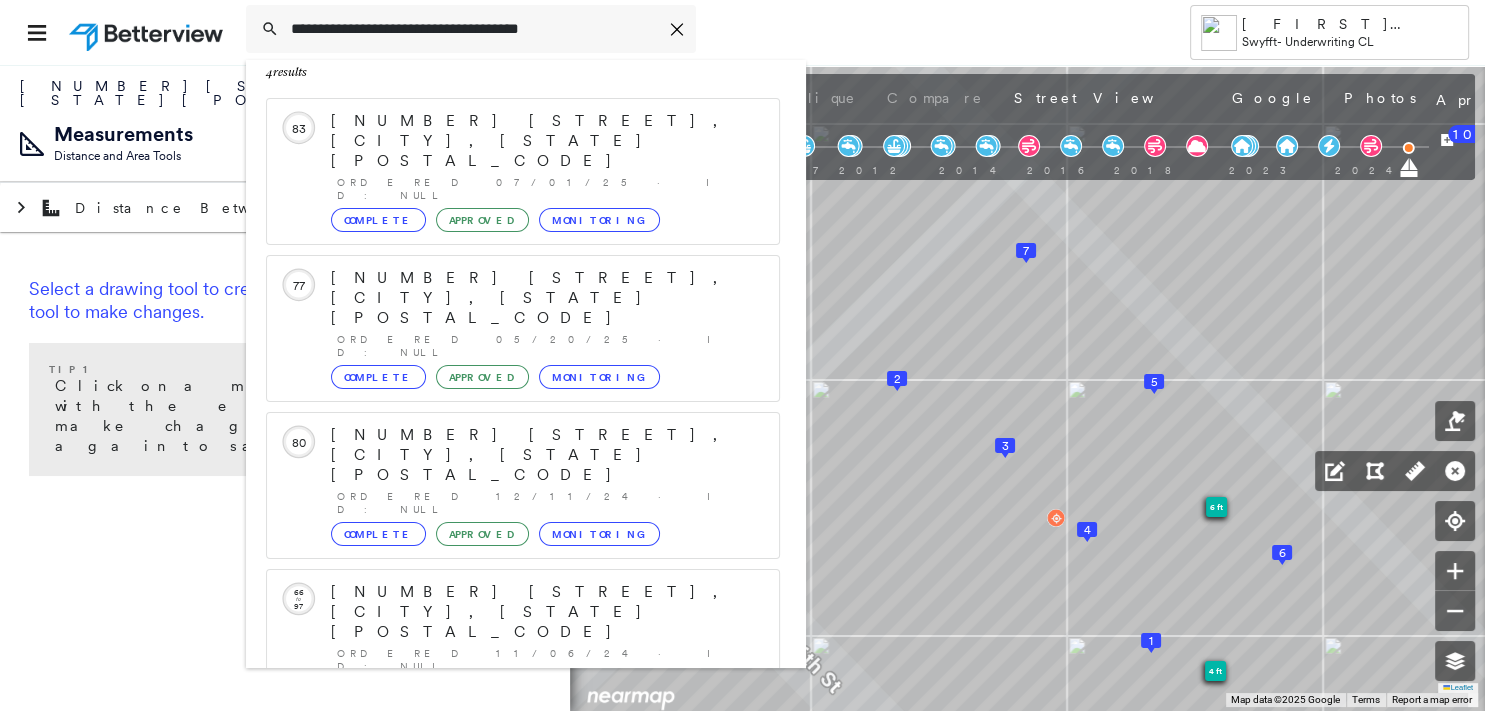 scroll, scrollTop: 52, scrollLeft: 0, axis: vertical 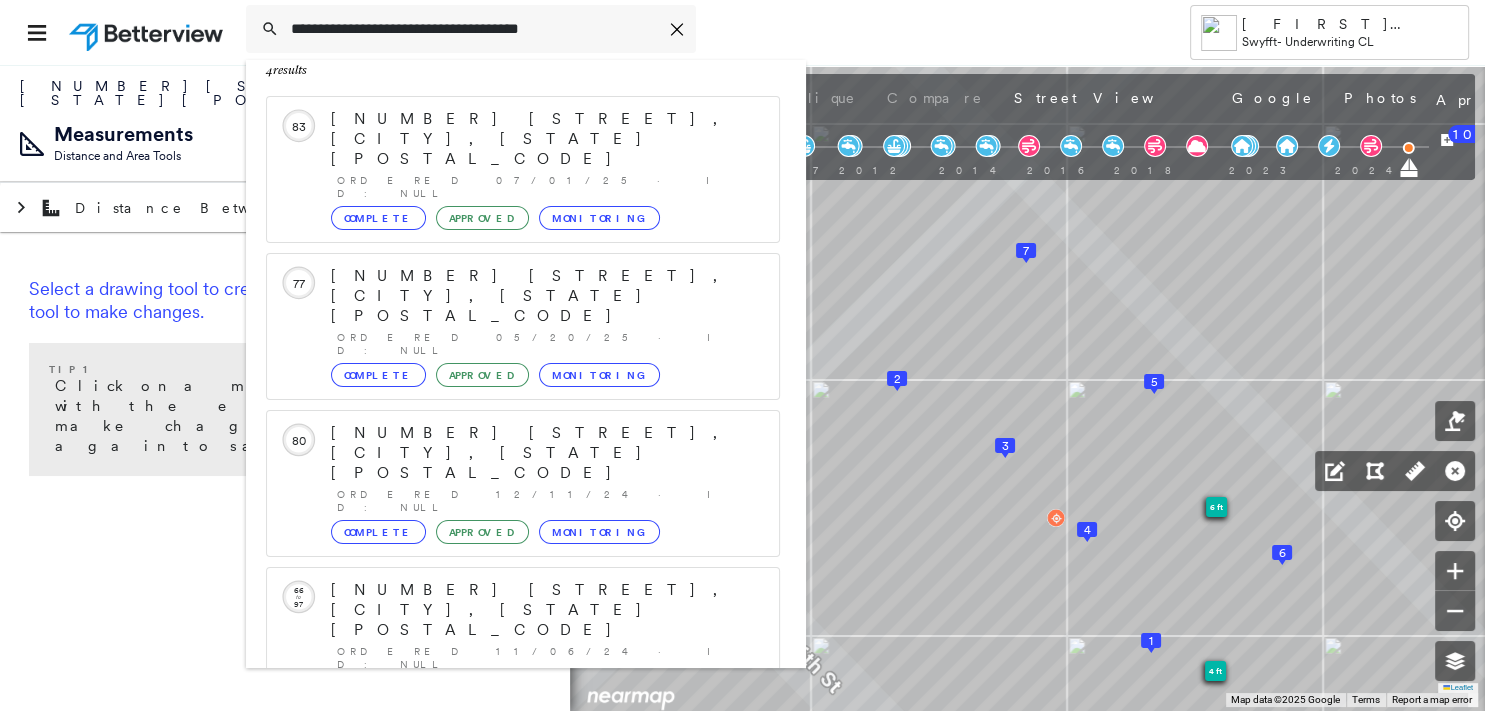 type on "**********" 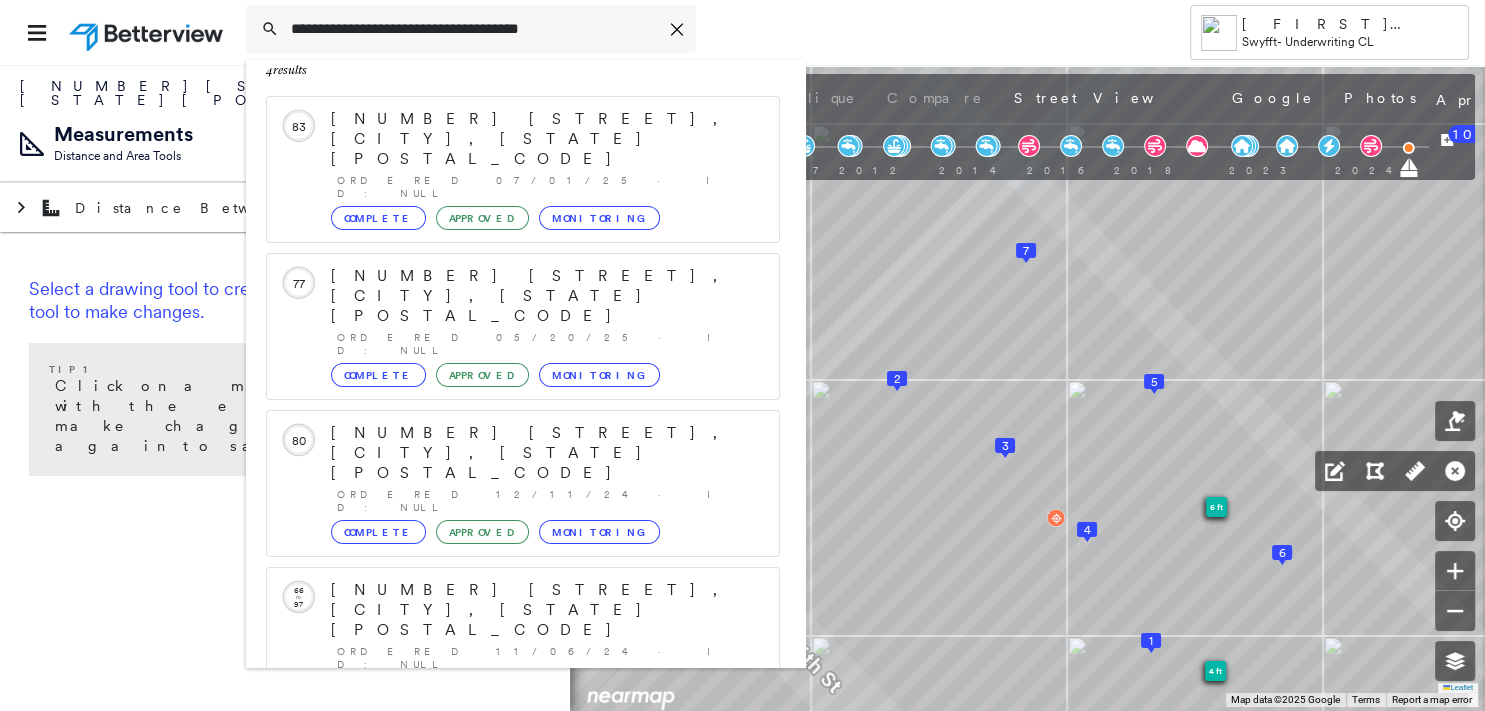 click on "[NUMBER] [STREET], [CITY], [STATE] [POSTAL_CODE]" at bounding box center (501, 850) 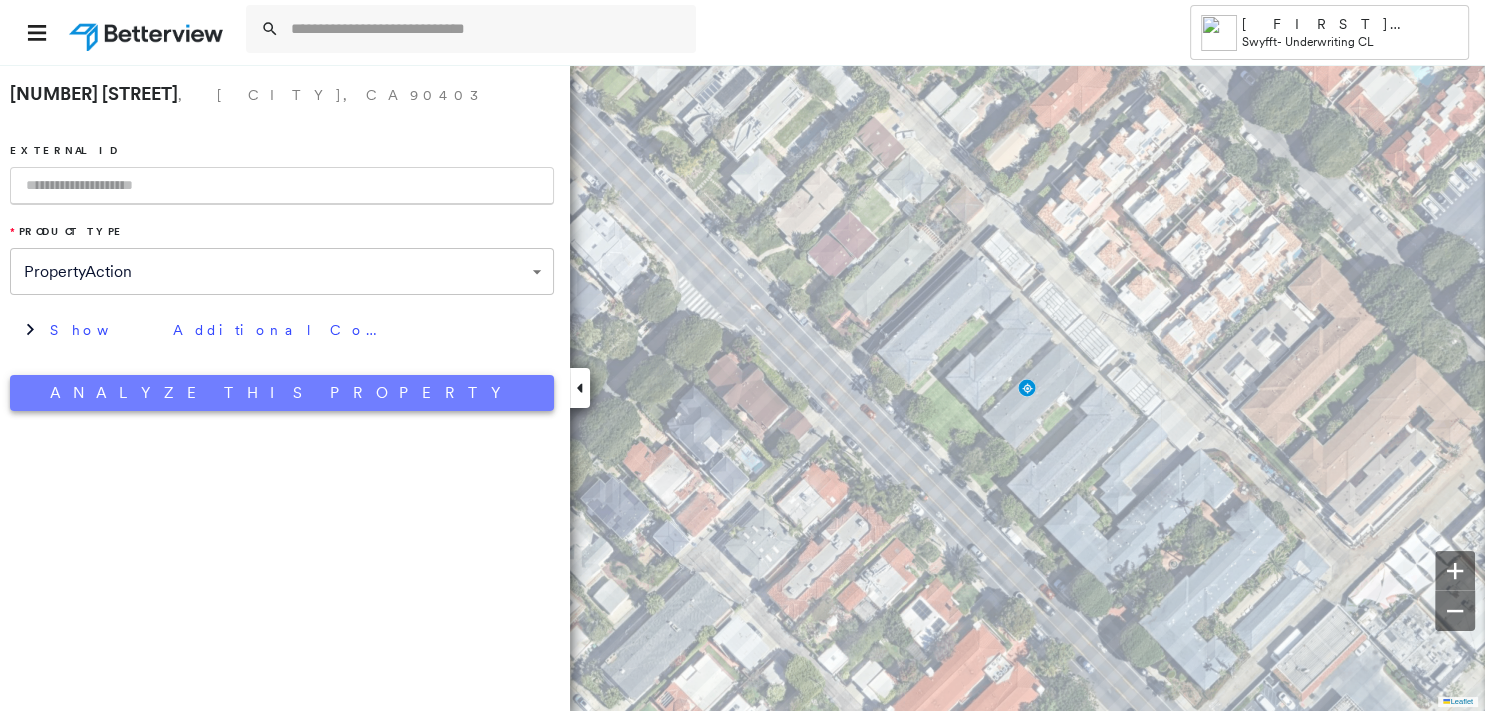 click on "Analyze This Property" at bounding box center [282, 393] 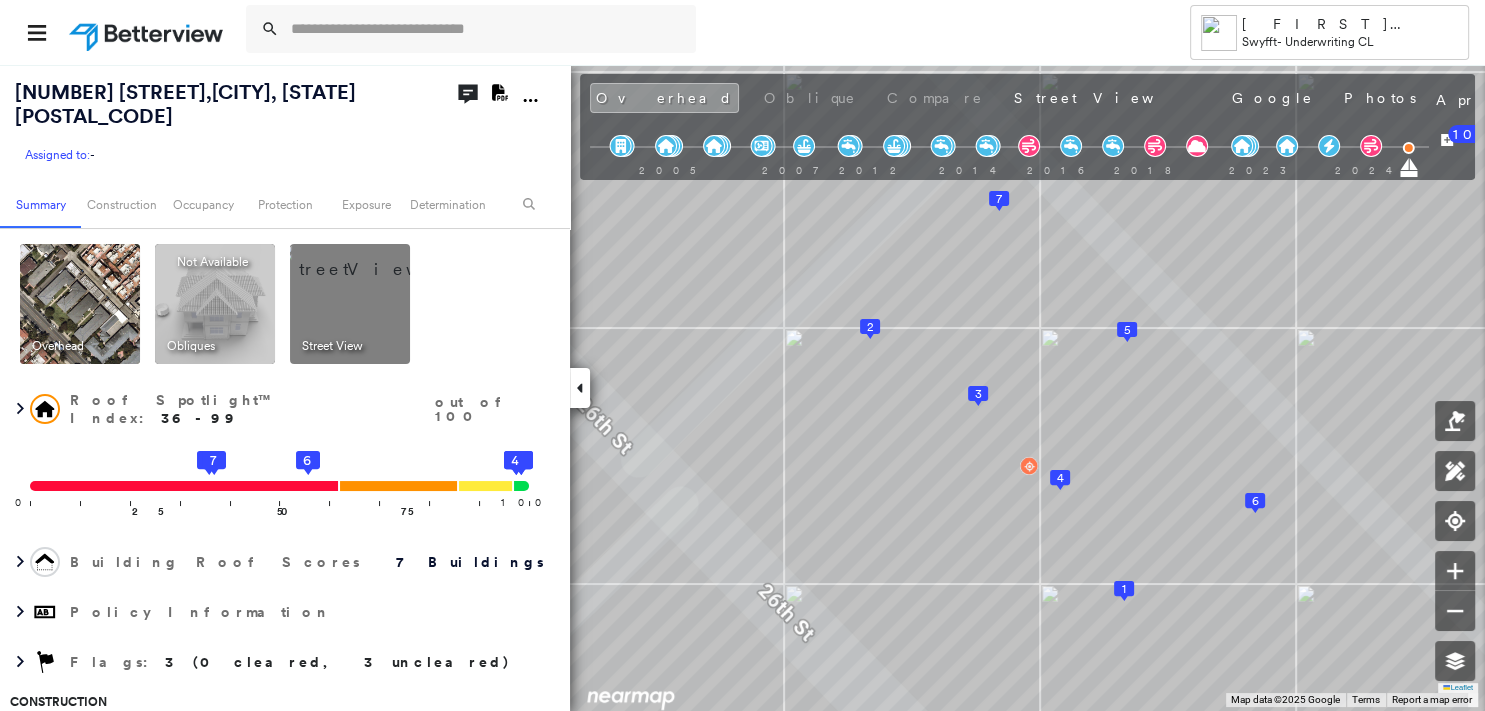 click on "Download PDF Report" 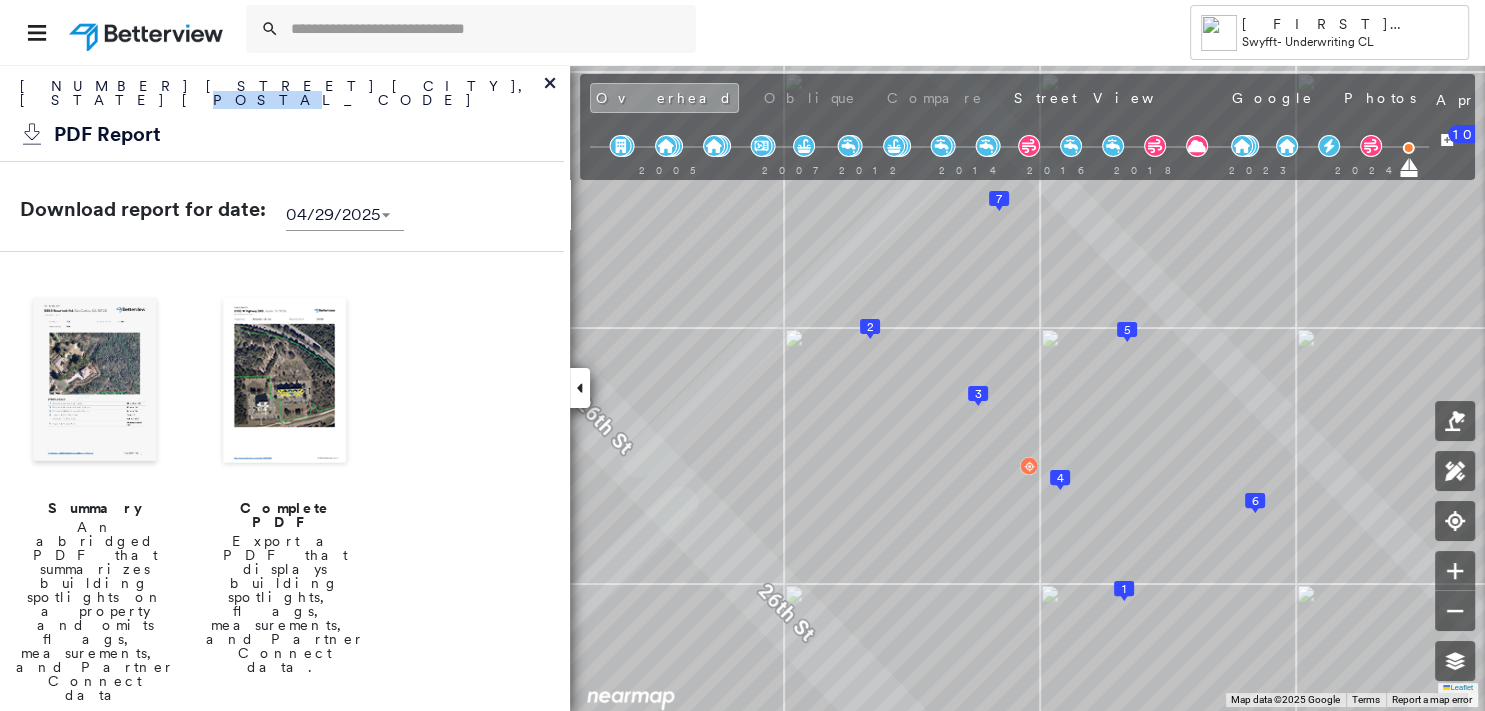 click on "[NUMBER] [STREET]   [CITY], [STATE] [POSTAL_CODE]" at bounding box center [282, 98] 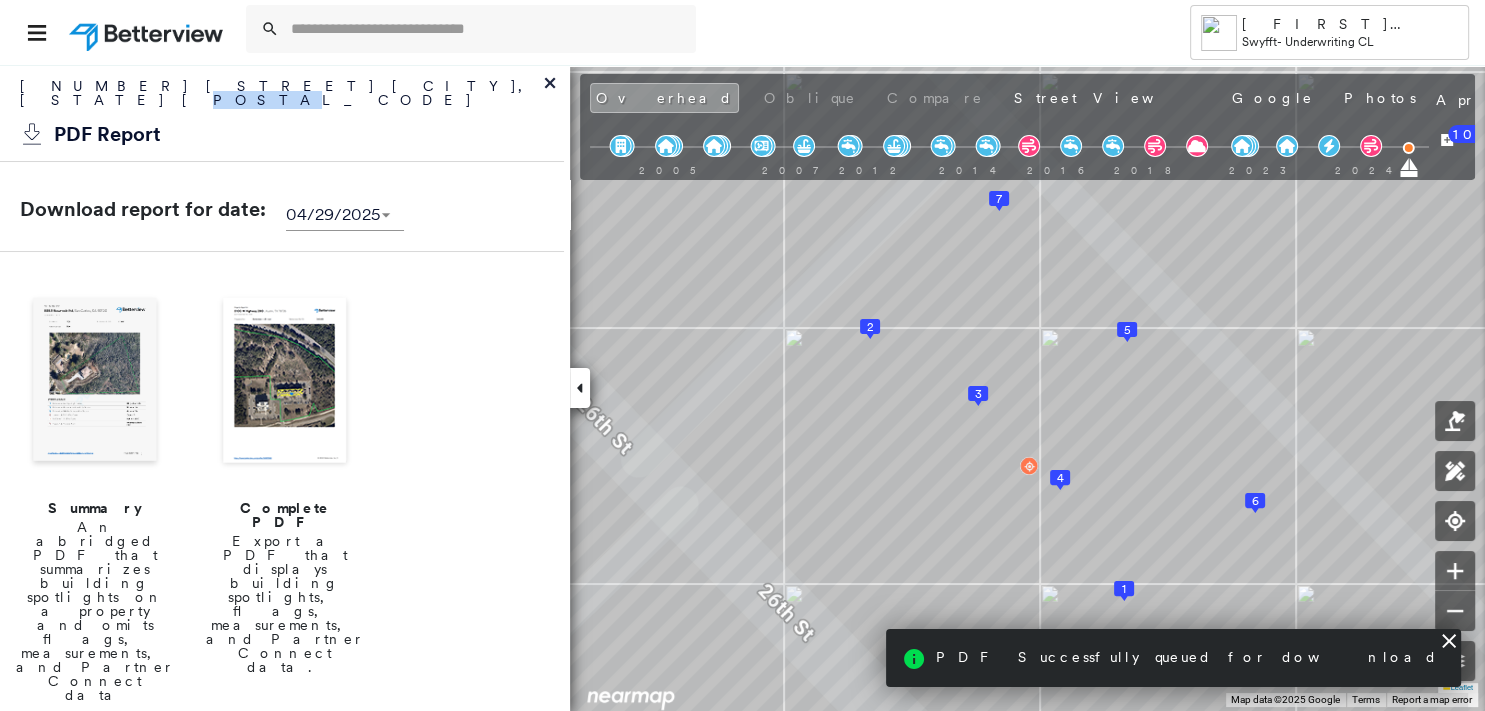 click at bounding box center [95, 382] 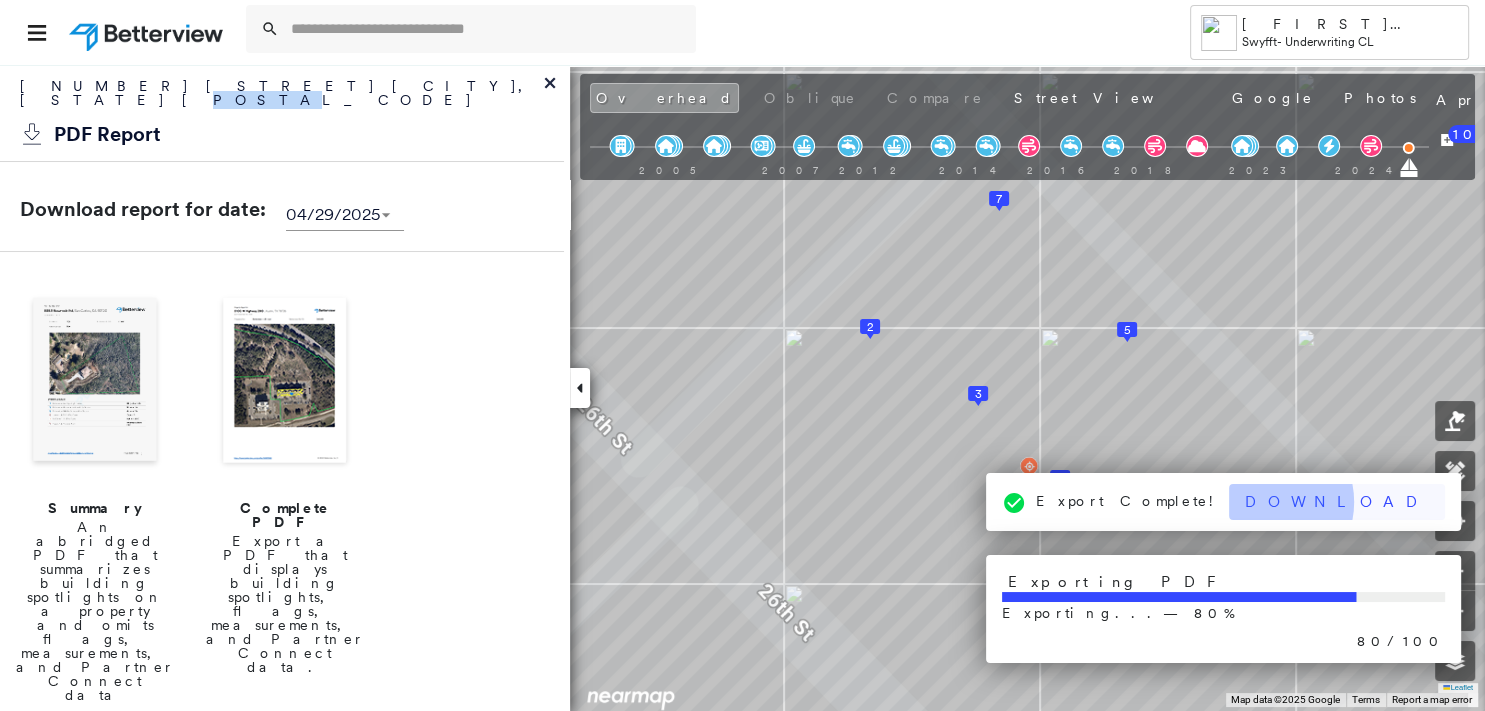 click on "Download" at bounding box center [1337, 502] 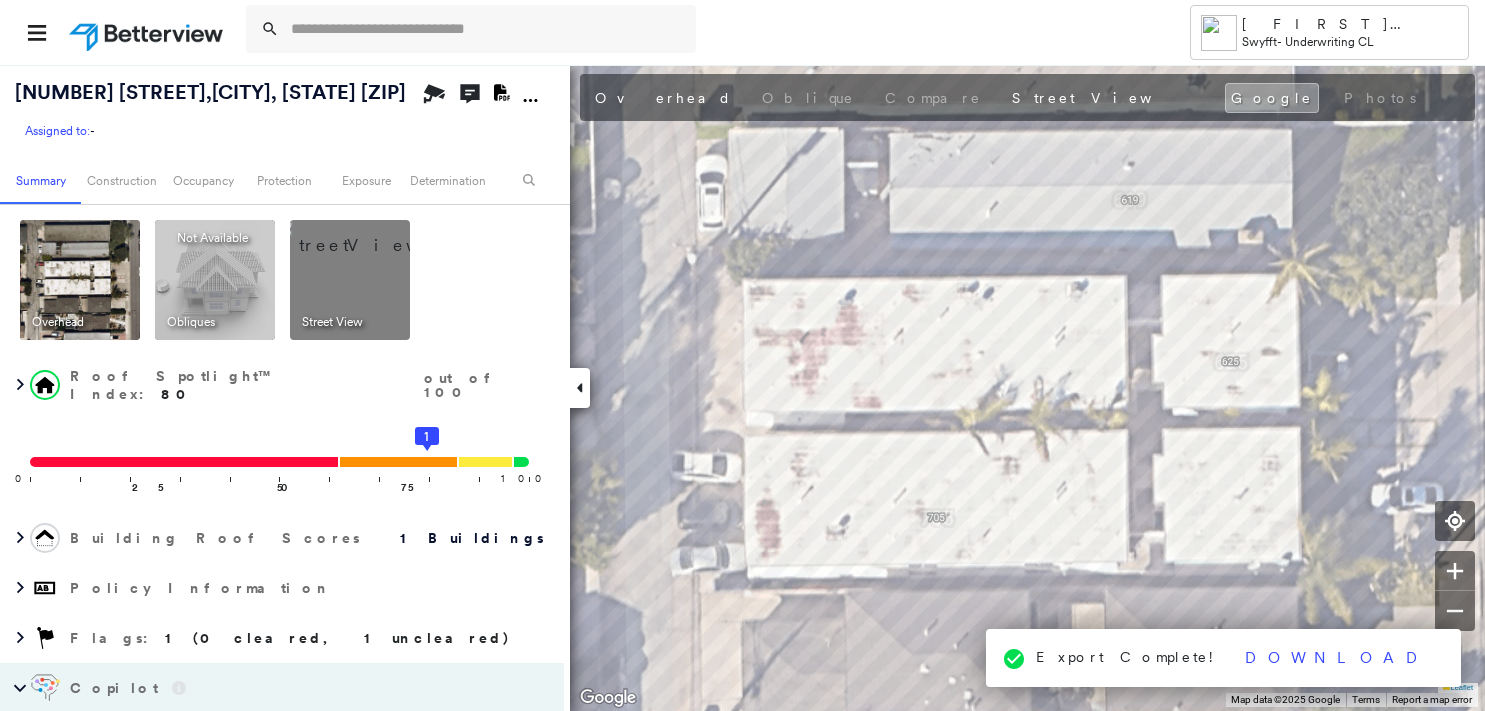 scroll, scrollTop: 0, scrollLeft: 0, axis: both 